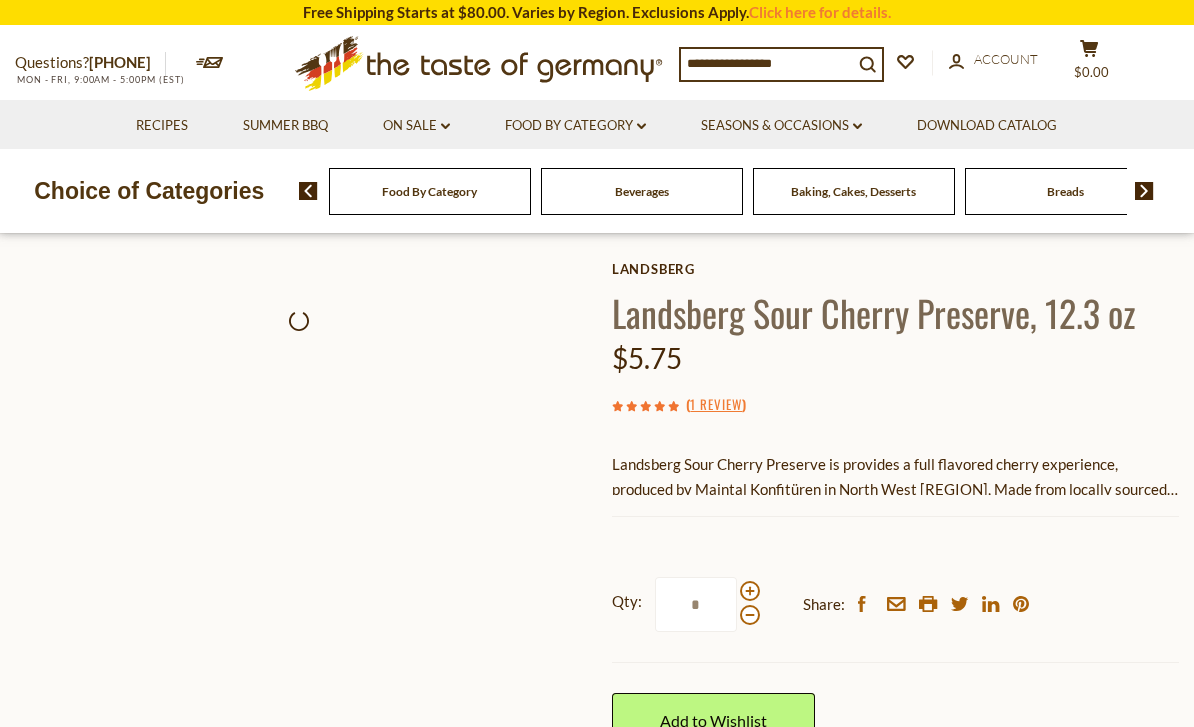 scroll, scrollTop: 0, scrollLeft: 0, axis: both 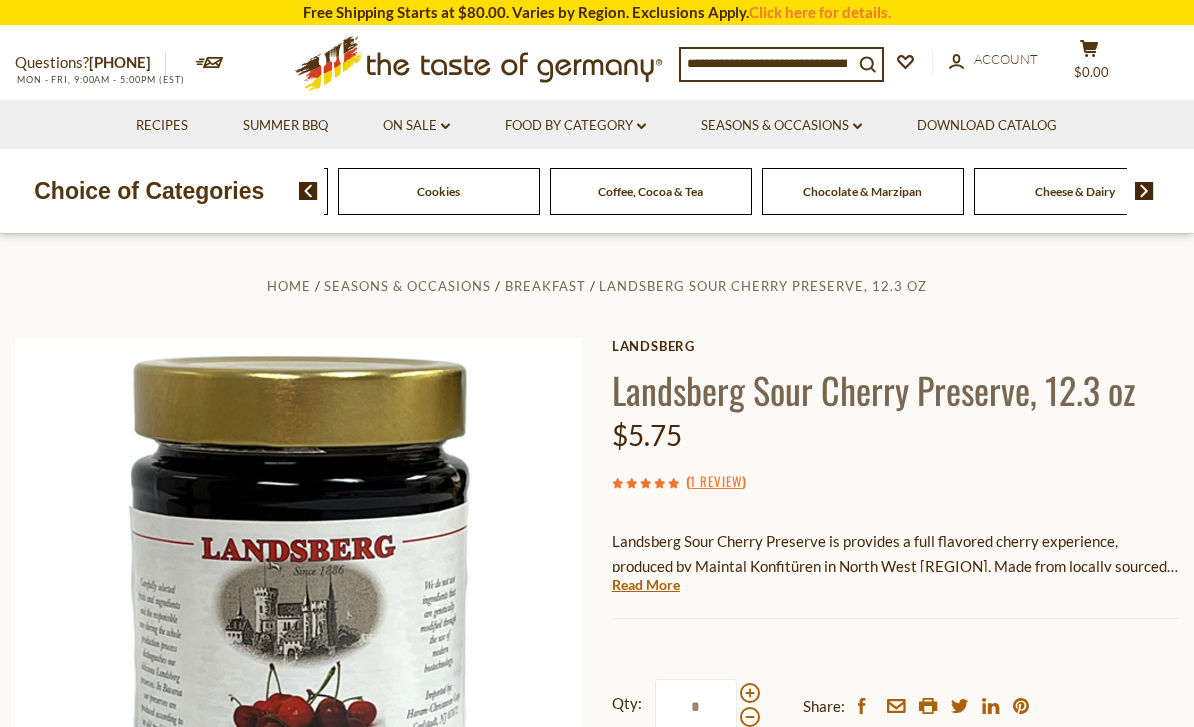 click on "Food By Category
Beverages
Baking, Cakes, Desserts
Breads
Candy
Cereal
Cookies
Coffee, Cocoa & Tea
Chocolate & Marzipan
Cheese & Dairy
Fish" at bounding box center [1075, 191] 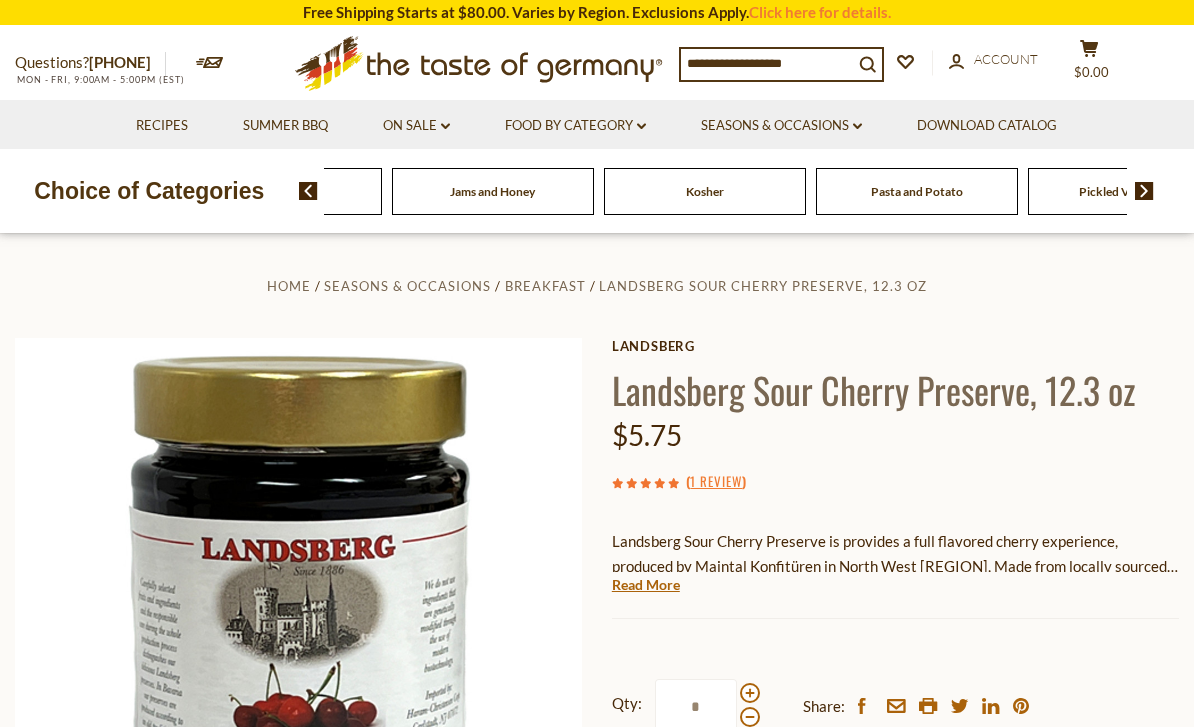 click on "Food By Category
Beverages
Baking, Cakes, Desserts
Breads
Candy
Cereal
Cookies
Coffee, Cocoa & Tea
Chocolate & Marzipan
Cheese & Dairy
Fish" at bounding box center (-143, 191) 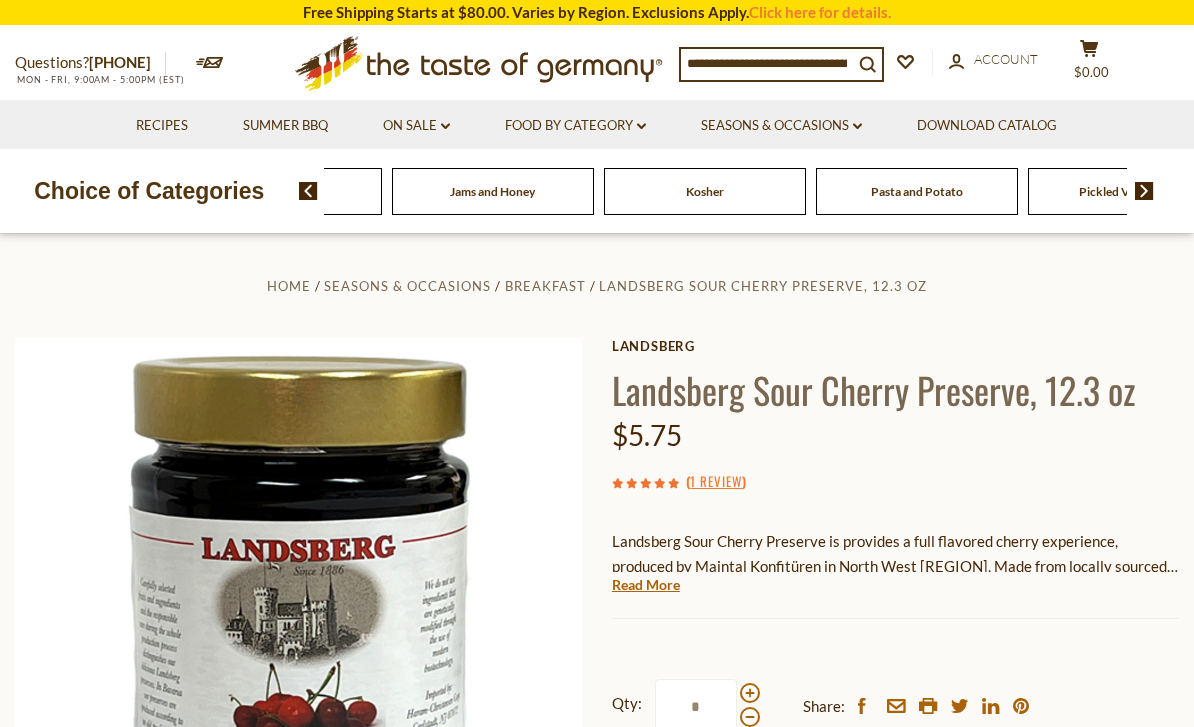 click at bounding box center [767, 63] 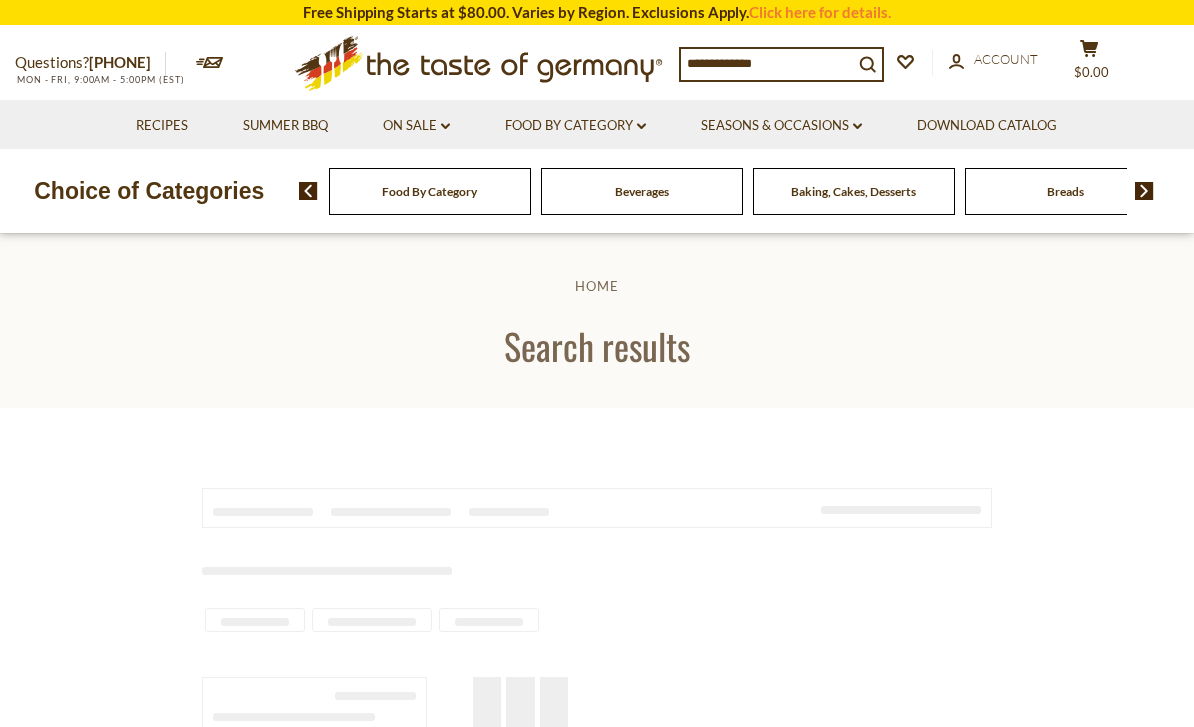 scroll, scrollTop: 0, scrollLeft: 0, axis: both 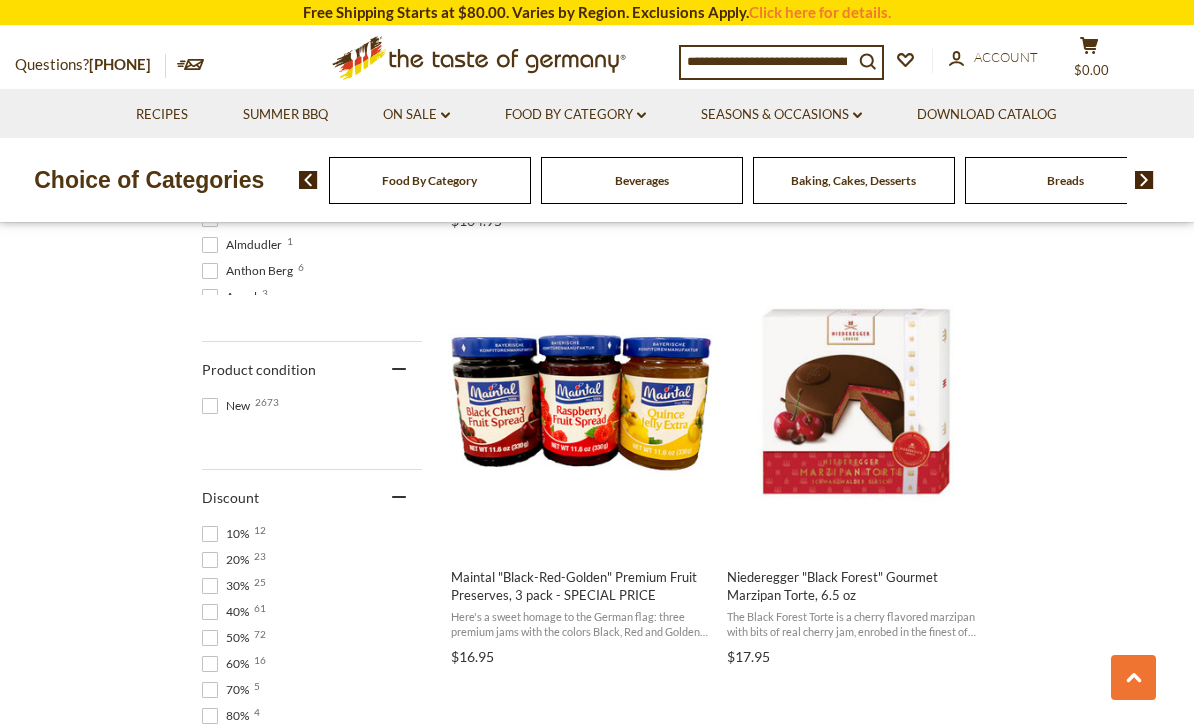 click on "Food By Category
Beverages
Baking, Cakes, Desserts
Breads
Candy
Cereal
Cookies
Coffee, Cocoa & Tea
Chocolate & Marzipan
Cheese & Dairy" at bounding box center [747, 180] 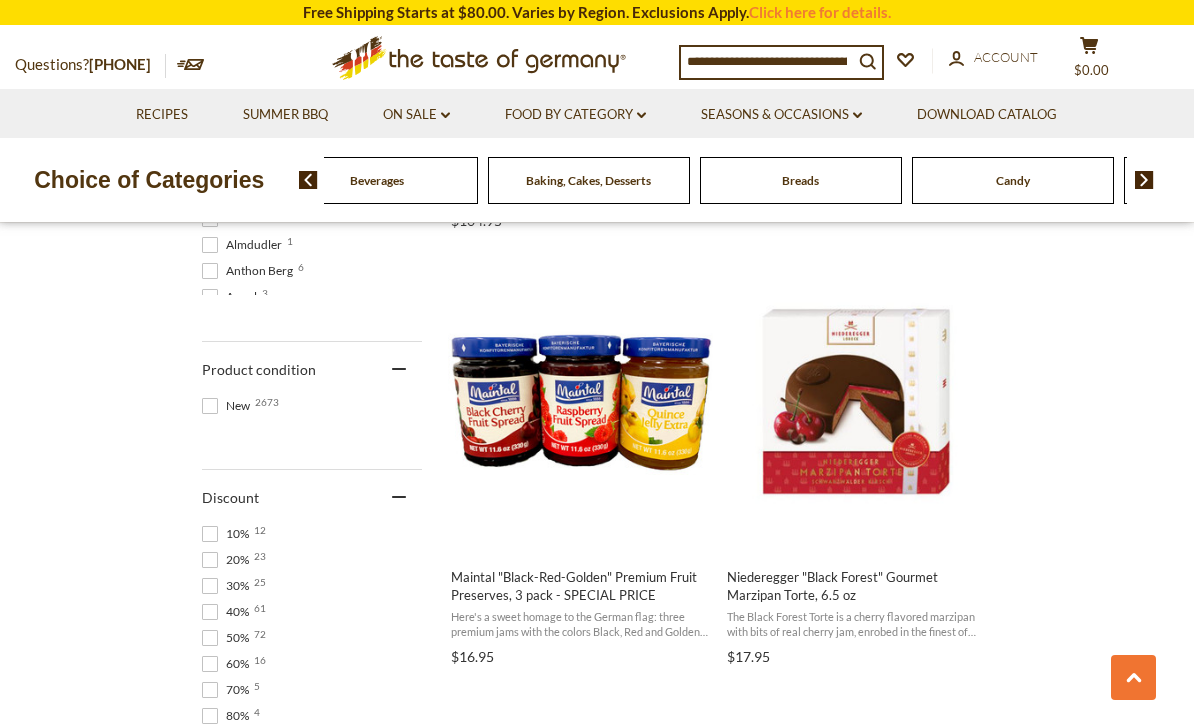 click at bounding box center (1144, 180) 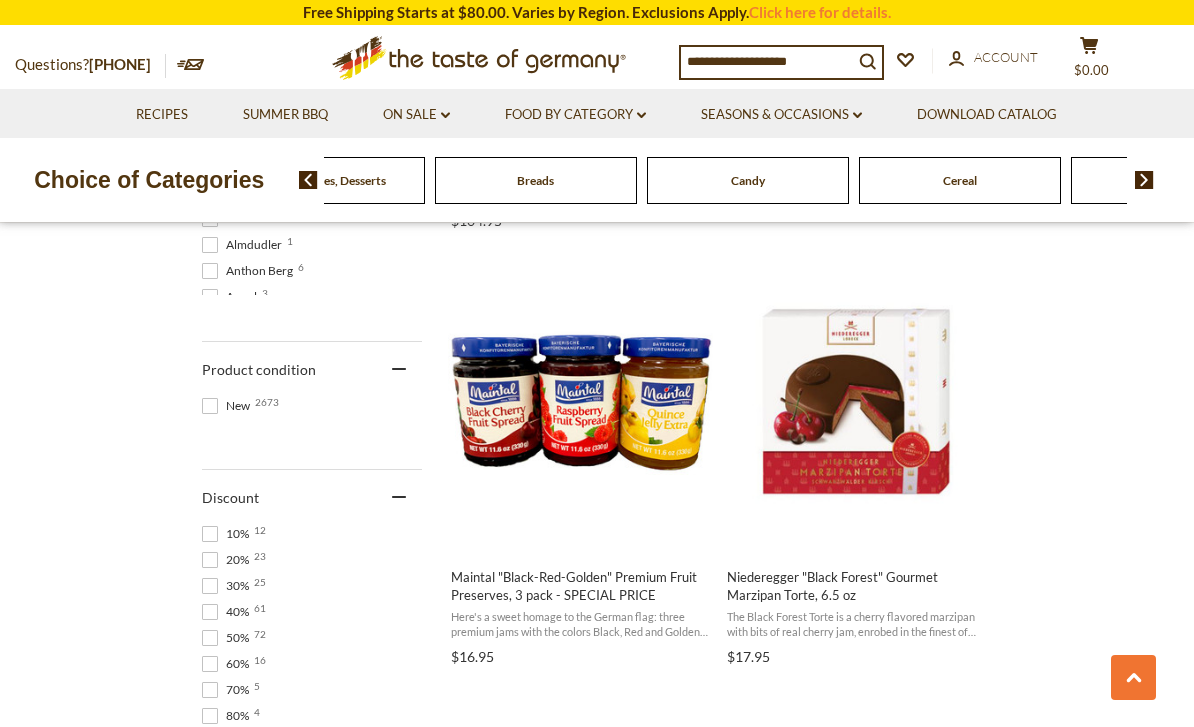 click at bounding box center [1144, 180] 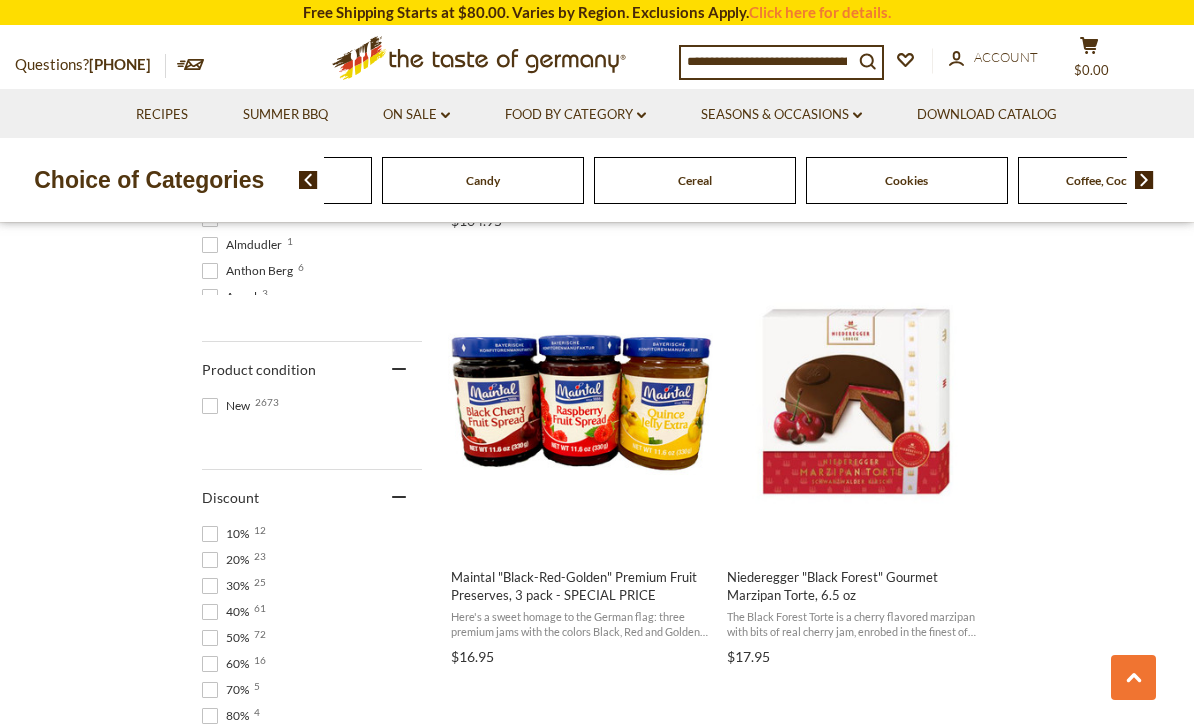 click at bounding box center (1144, 180) 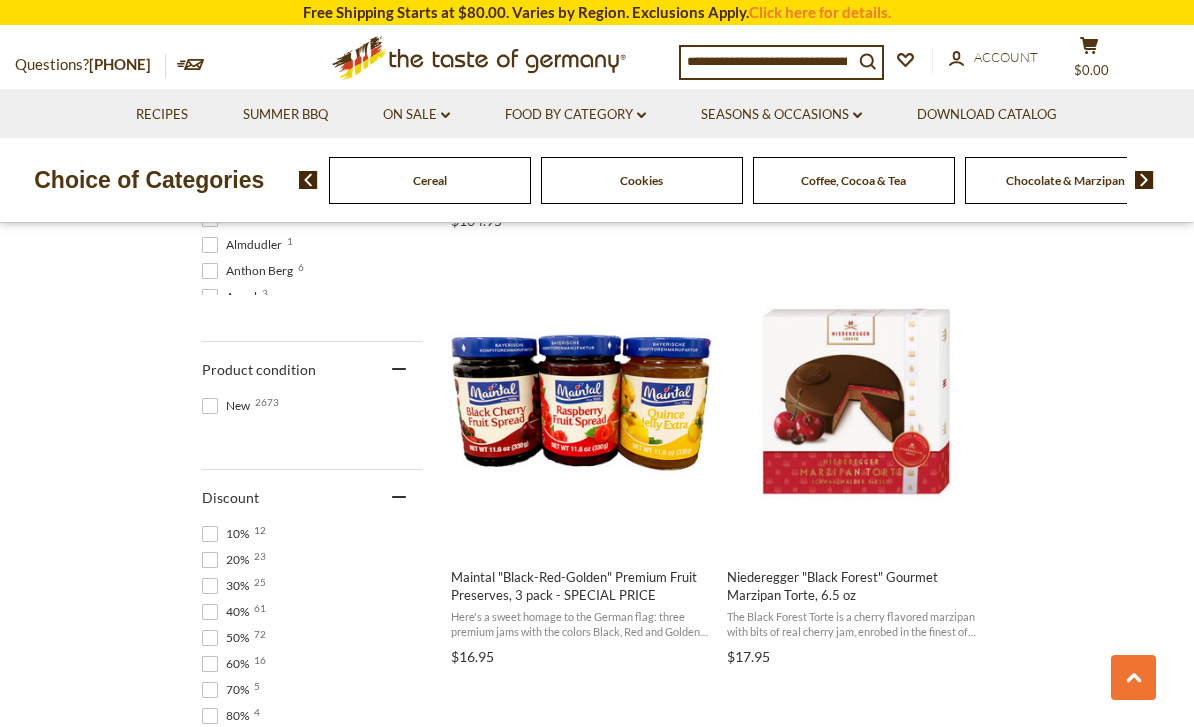 click at bounding box center (1144, 180) 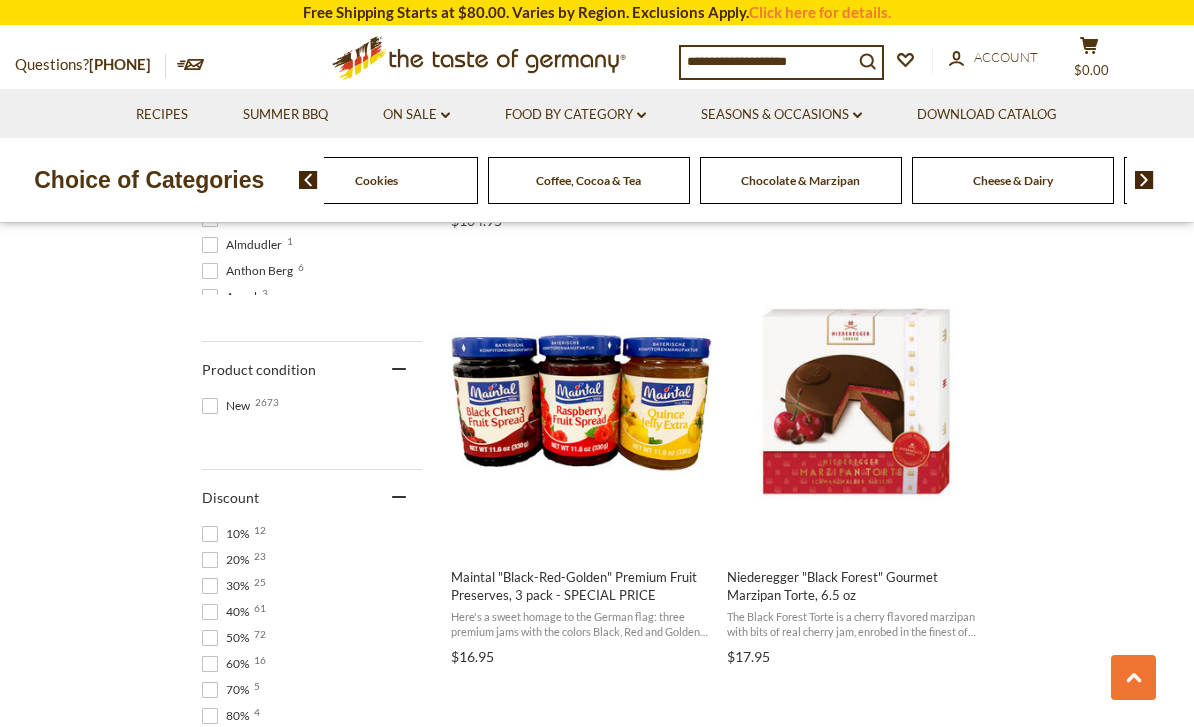 click at bounding box center (1144, 180) 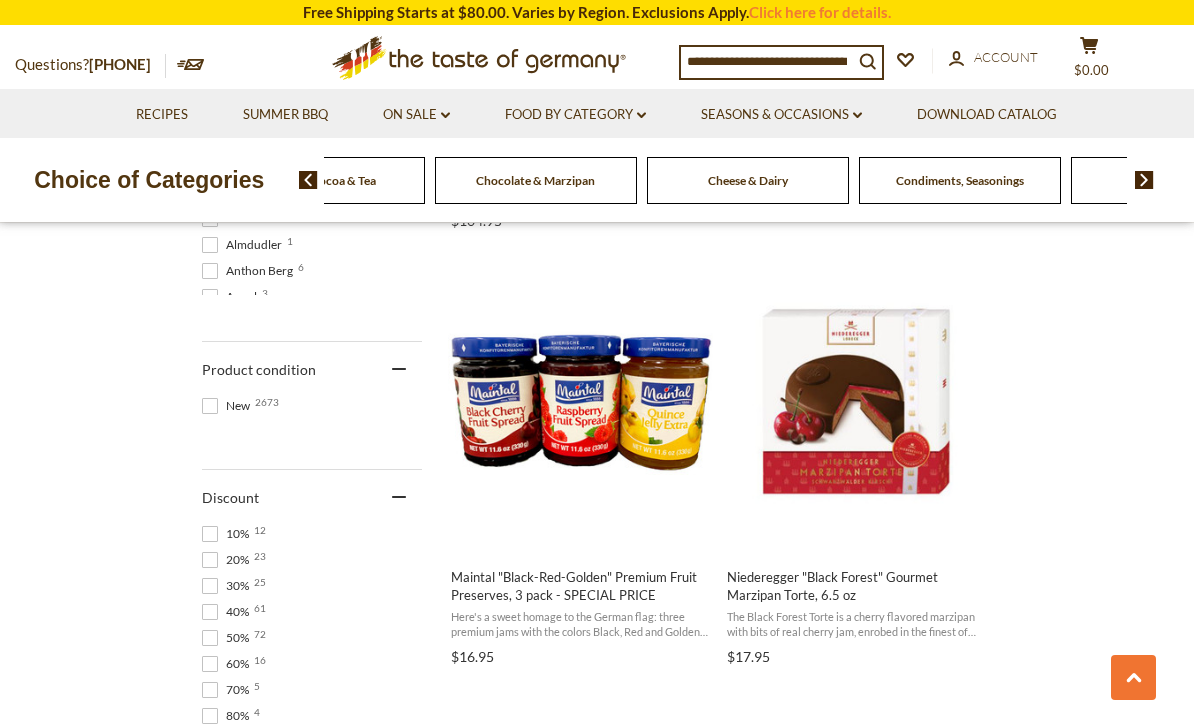 click at bounding box center [1144, 180] 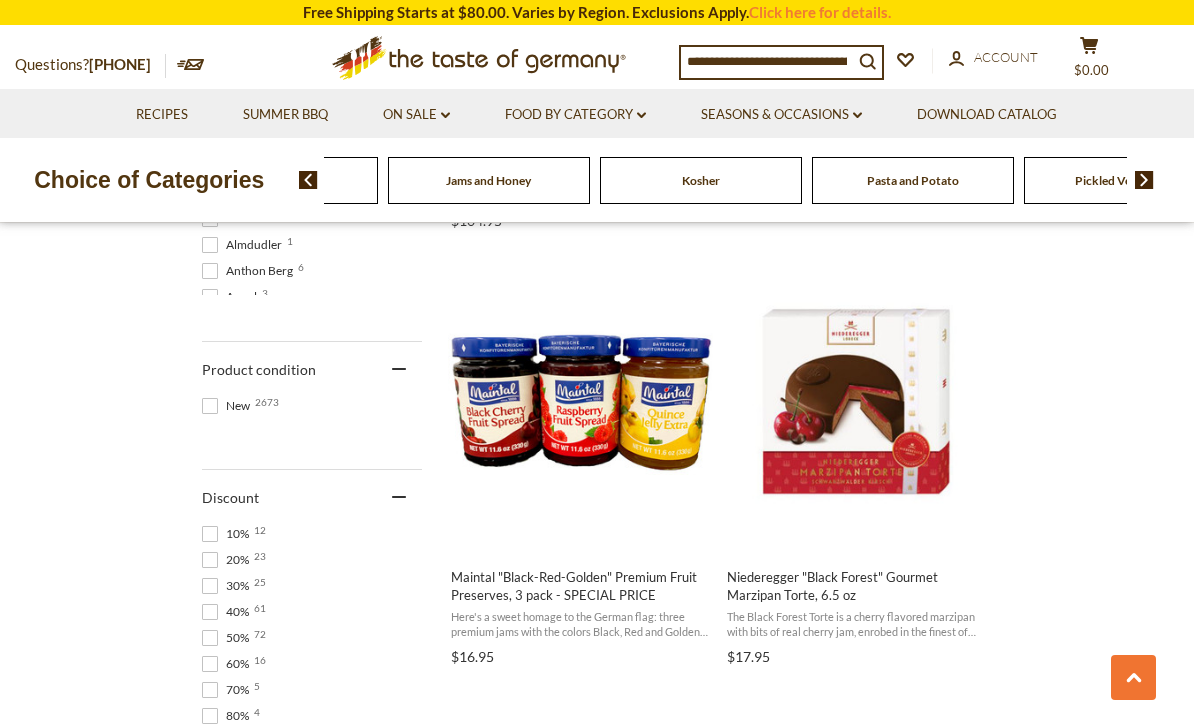 click on "Fish" at bounding box center [-2055, 180] 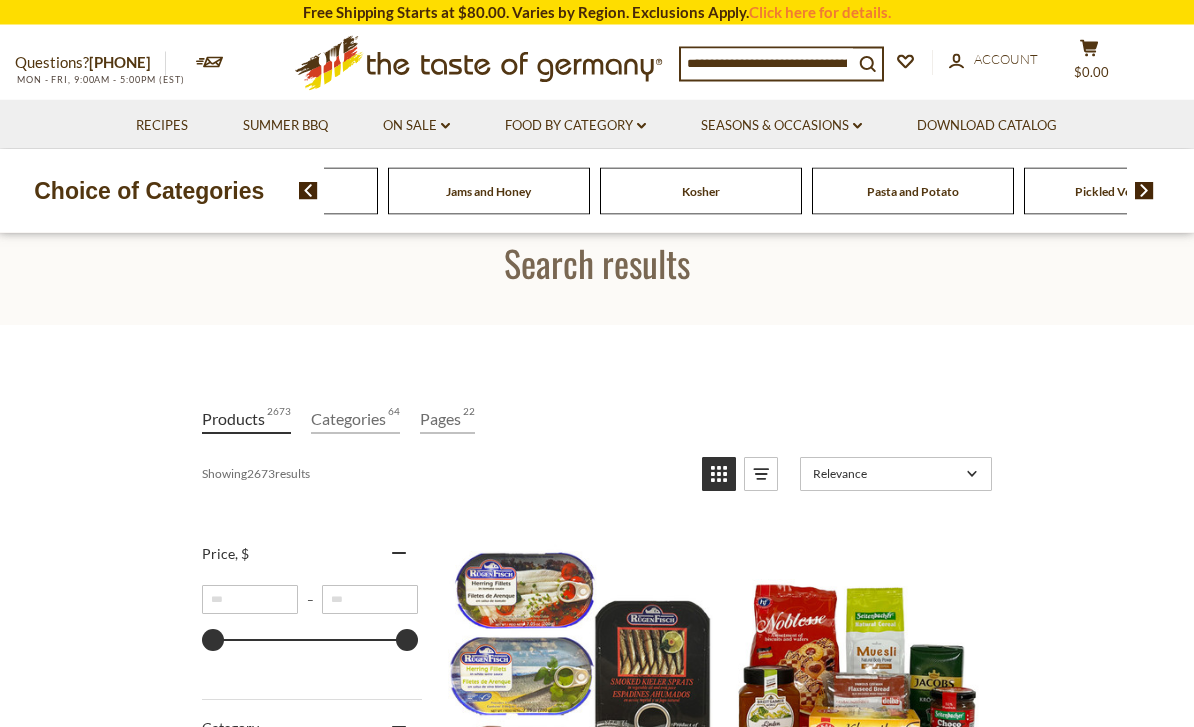 scroll, scrollTop: 0, scrollLeft: 0, axis: both 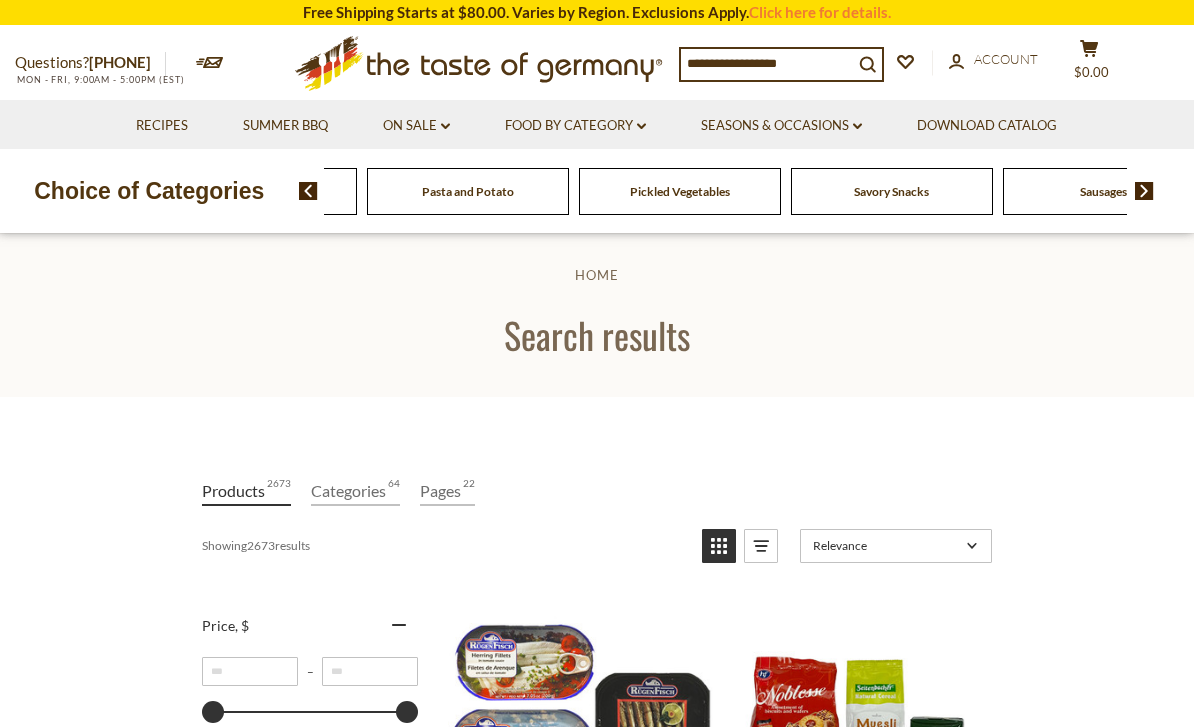 click on "Kosher" at bounding box center (-2500, 191) 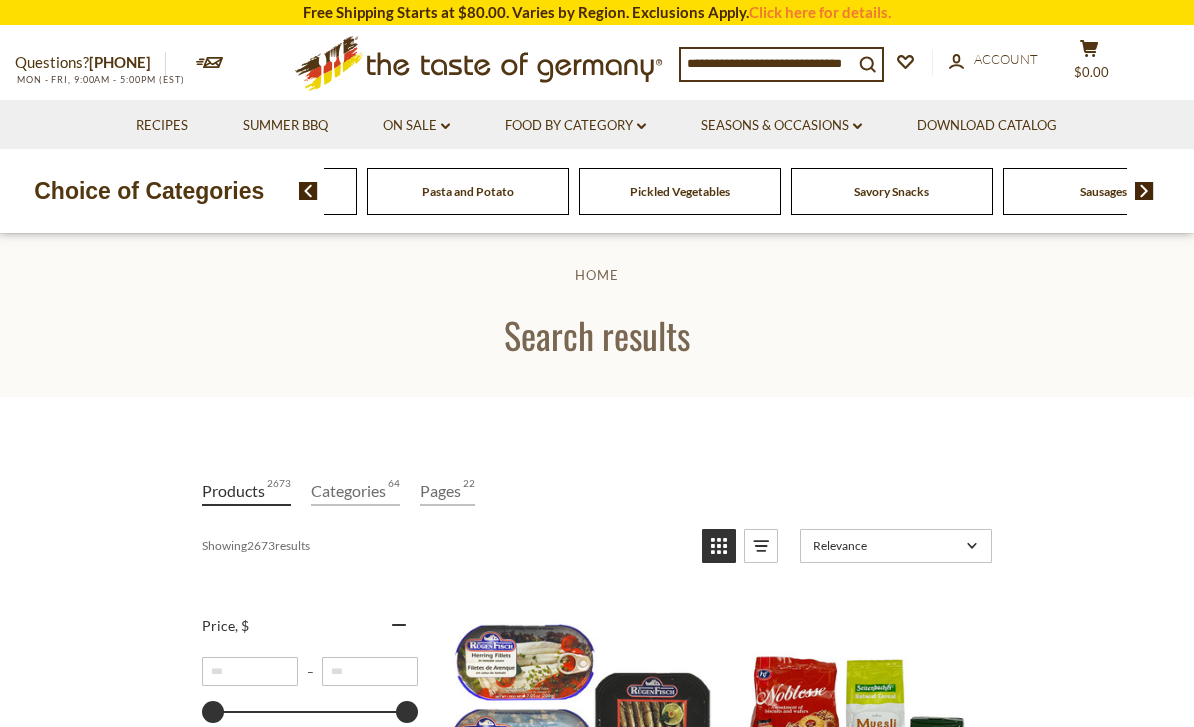 click on "On Sale
dropdown_arrow" at bounding box center (416, 126) 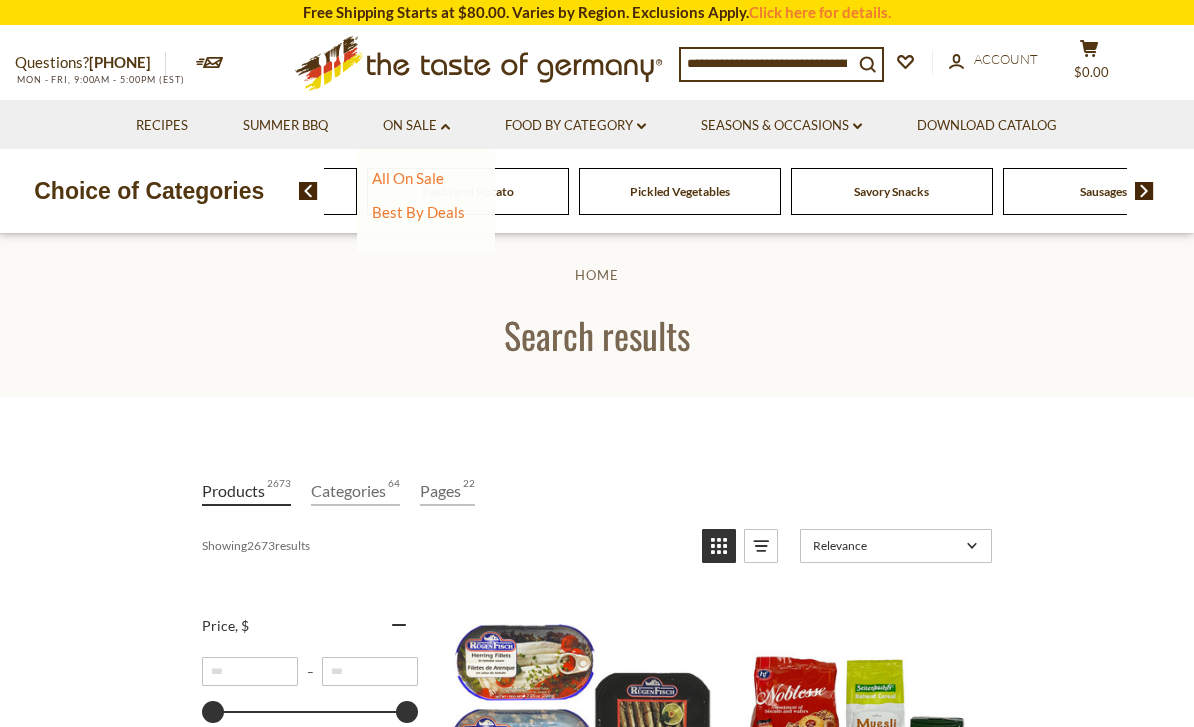 click on "All On Sale" at bounding box center [408, 178] 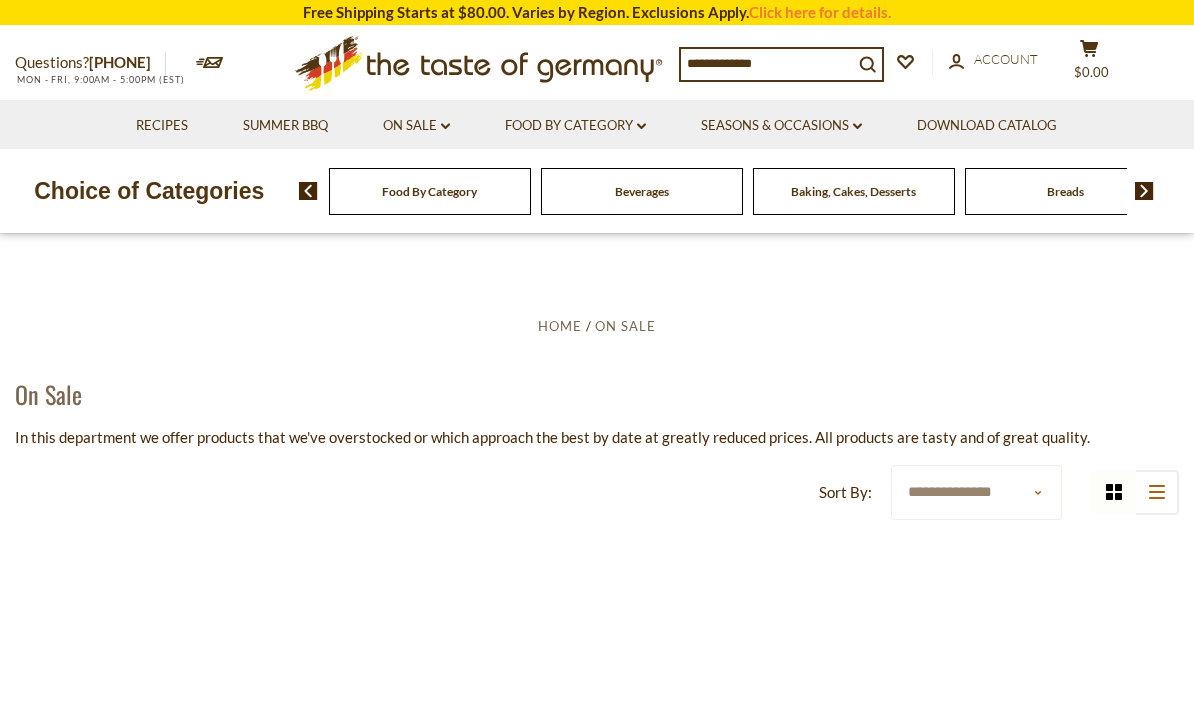 scroll, scrollTop: 0, scrollLeft: 0, axis: both 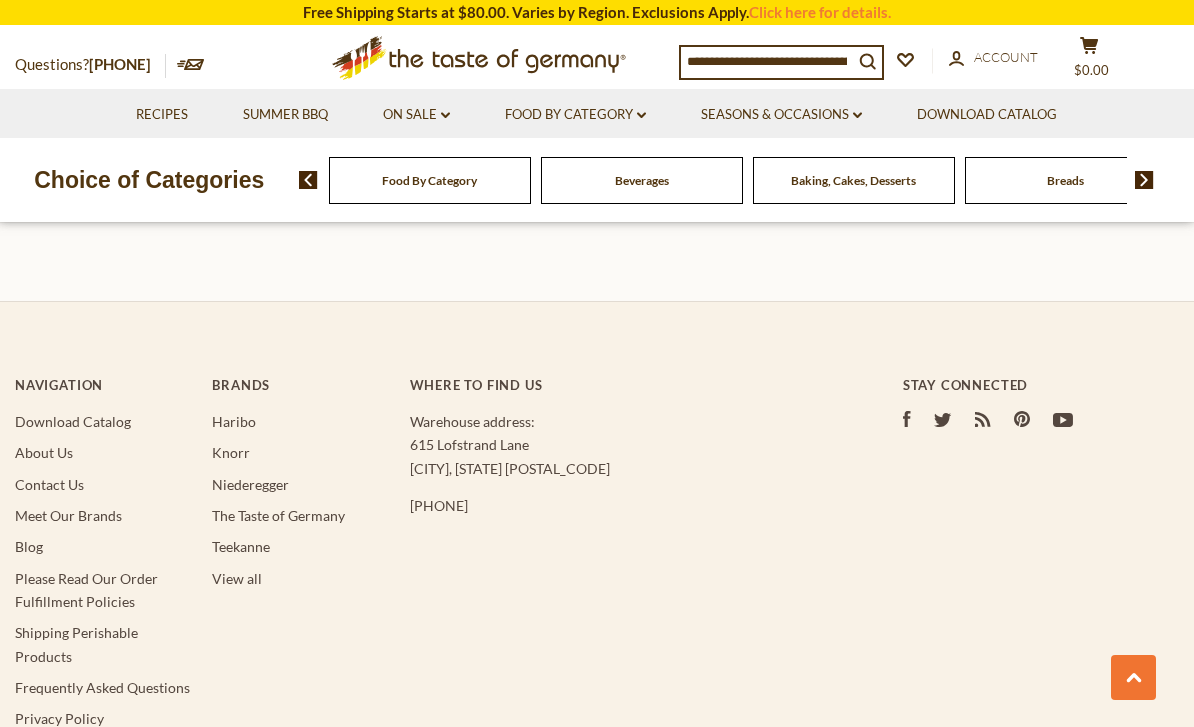 click on "Navigation
Download Catalog
About Us
Contact Us
Meet Our Brands
Blog
Please Read Our Order Fulfillment Policies
Shipping Perishable Products
Frequently Asked Questions
Privacy Policy
Terms of Use
RSS Syndication
Shop Gift Cards
Brands
Haribo
Knorr
Niederegger
The Taste of Germany
Teekanne
View all
Where to find us
Warehouse address:
615 Lofstrand Lane
RSS" at bounding box center [597, 613] 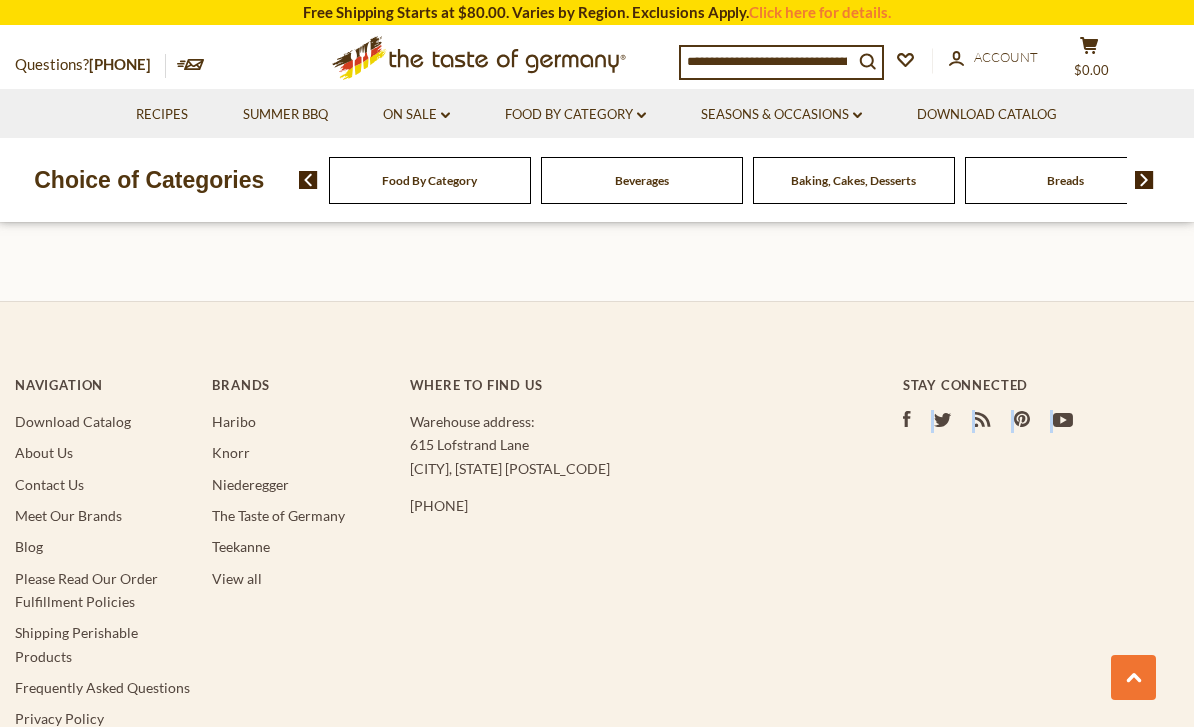 click at bounding box center (767, 61) 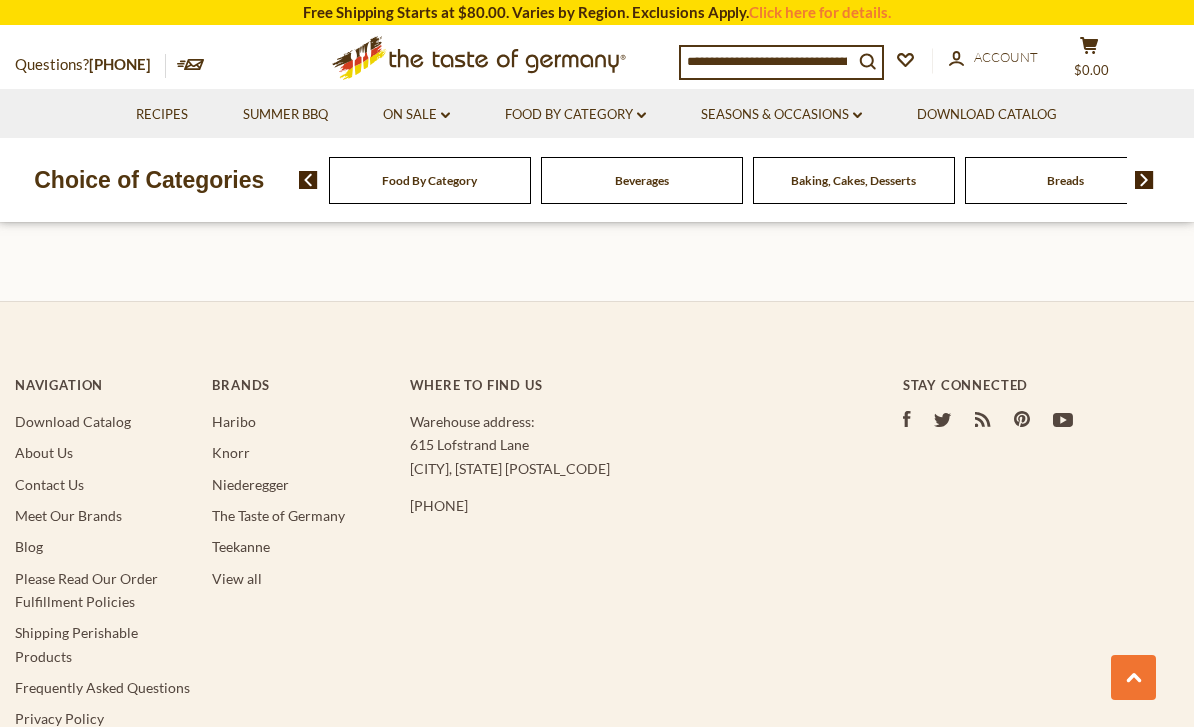 scroll, scrollTop: 5844, scrollLeft: 0, axis: vertical 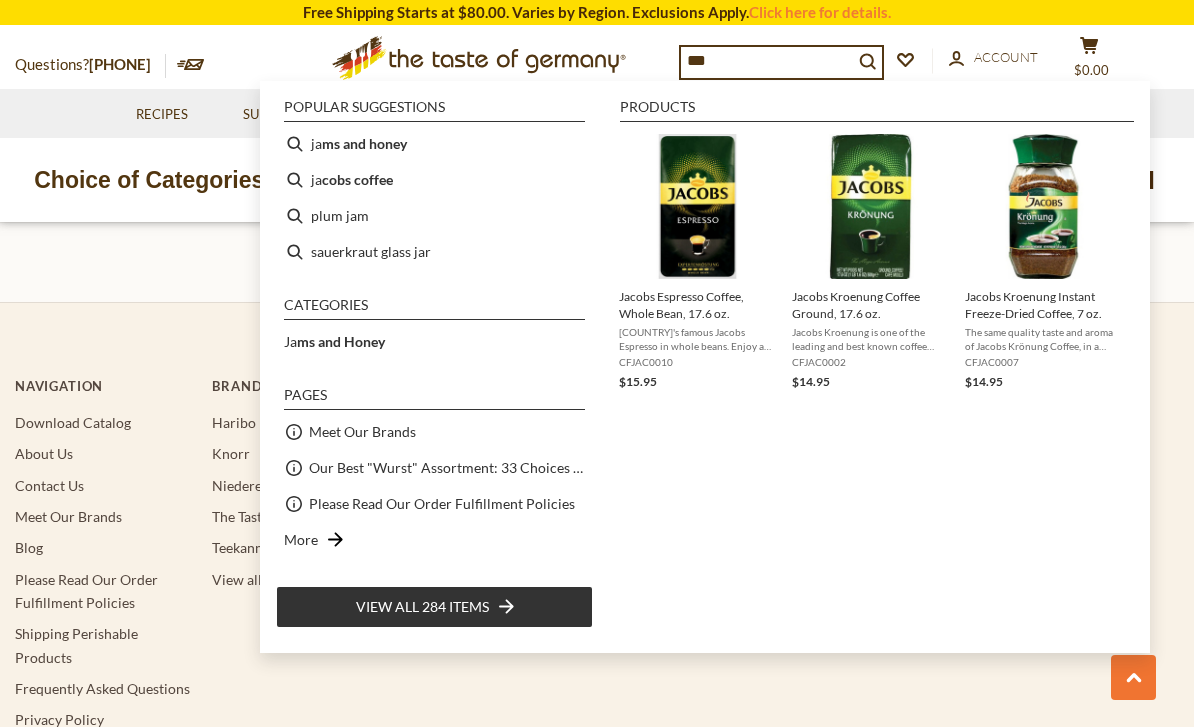 type on "****" 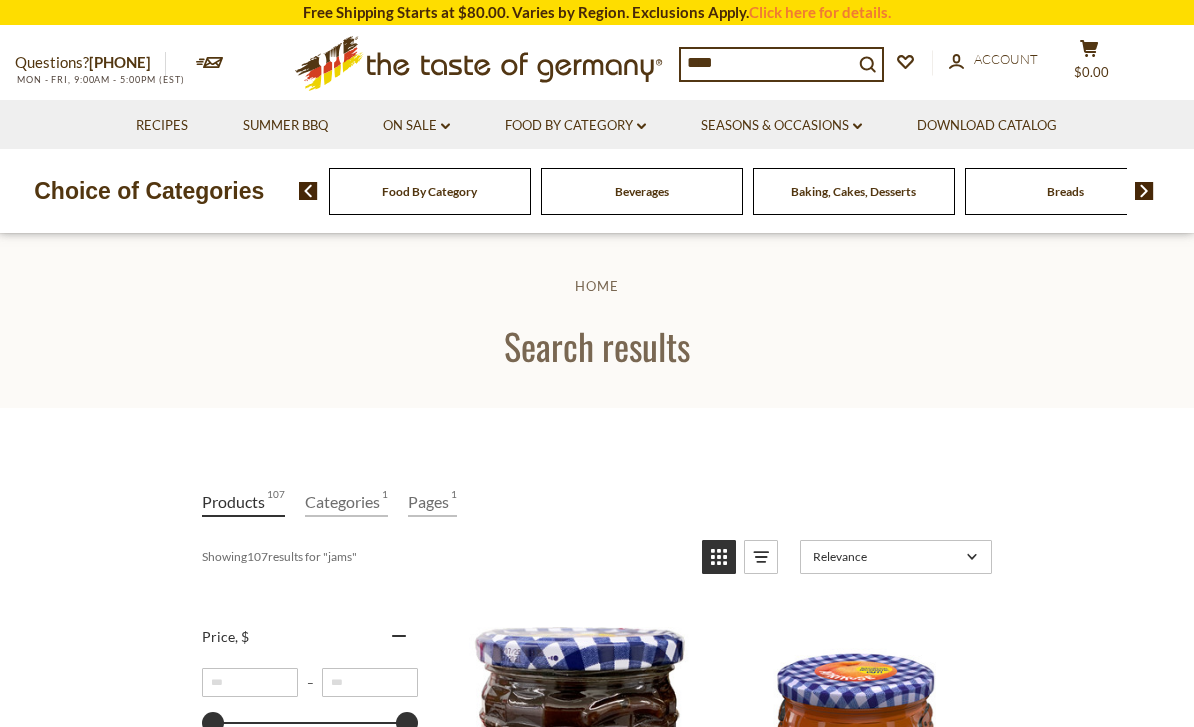 scroll, scrollTop: 0, scrollLeft: 0, axis: both 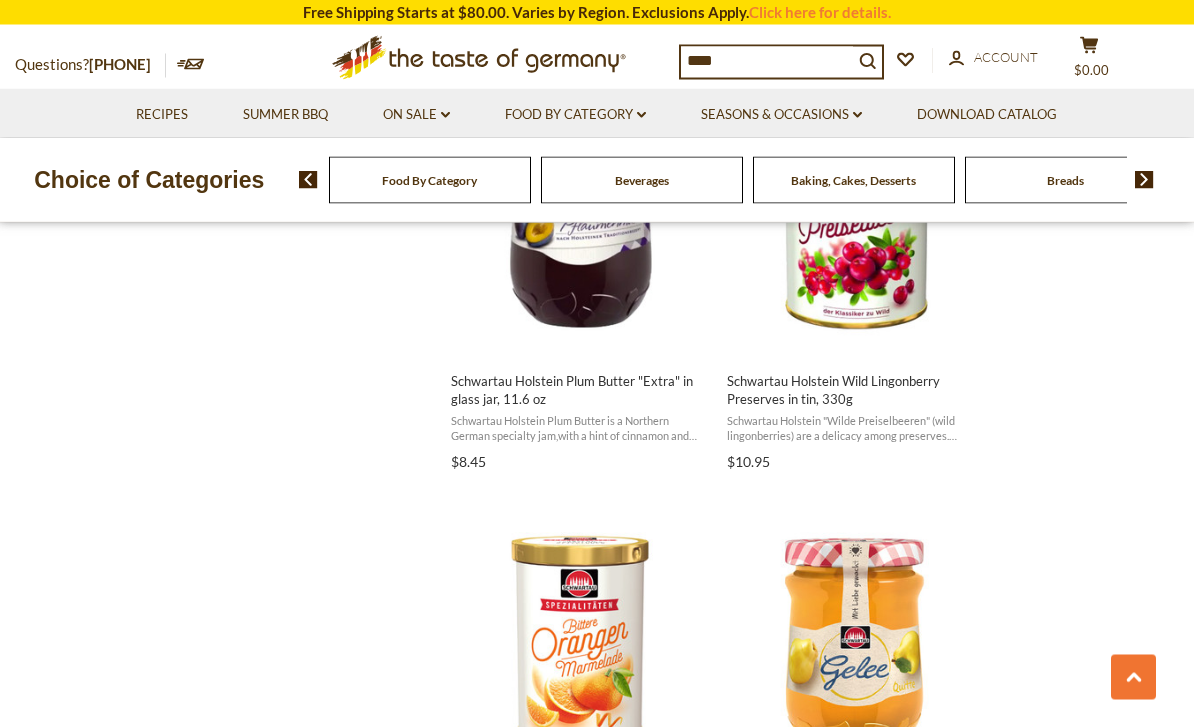 click on "Seasons & Occasions
dropdown_arrow" at bounding box center (781, 115) 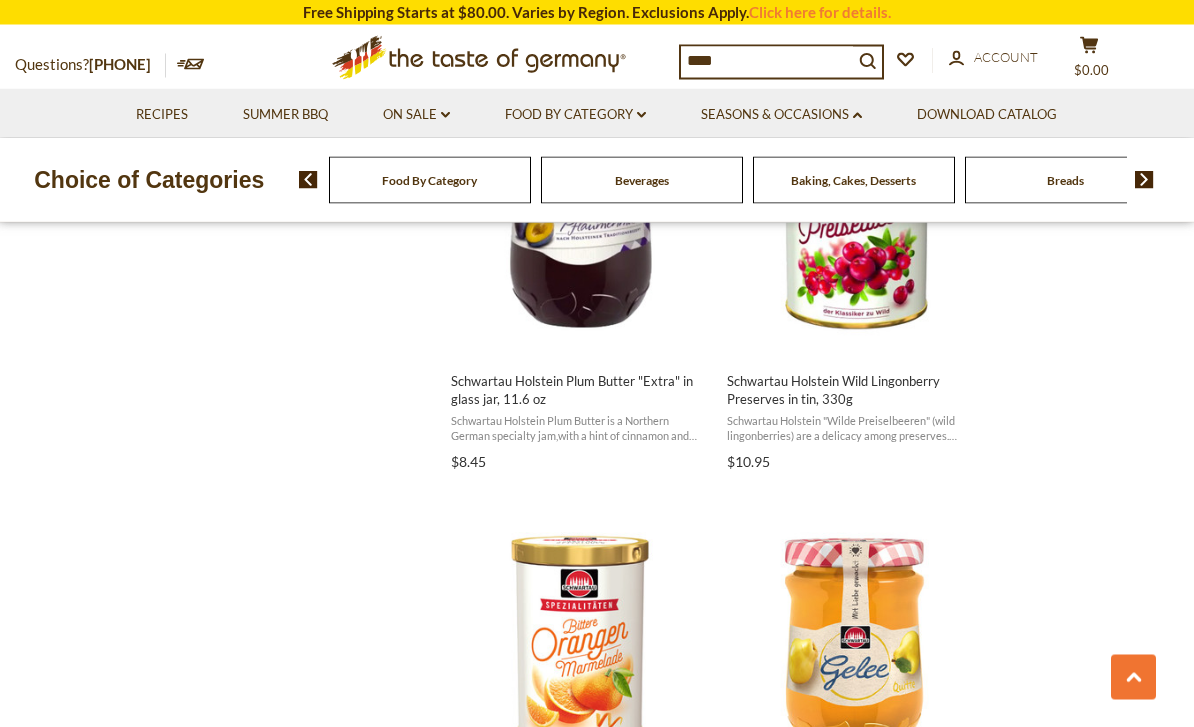 scroll, scrollTop: 1832, scrollLeft: 0, axis: vertical 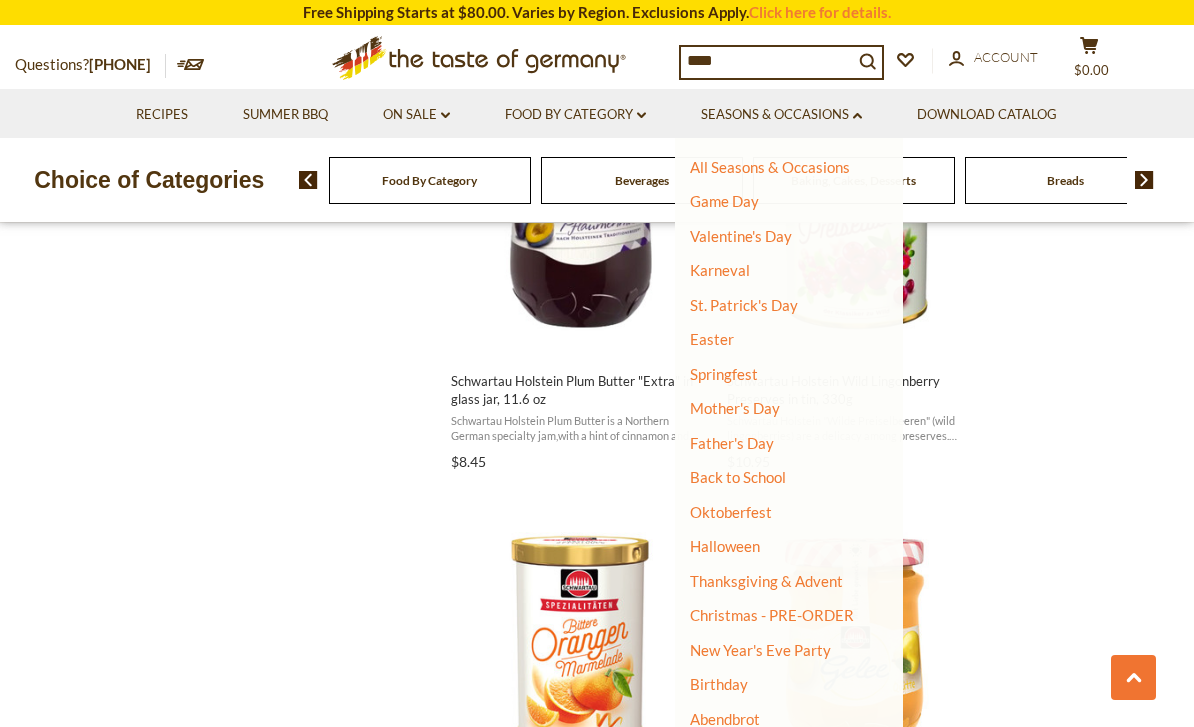 click on "Back to School" at bounding box center [738, 477] 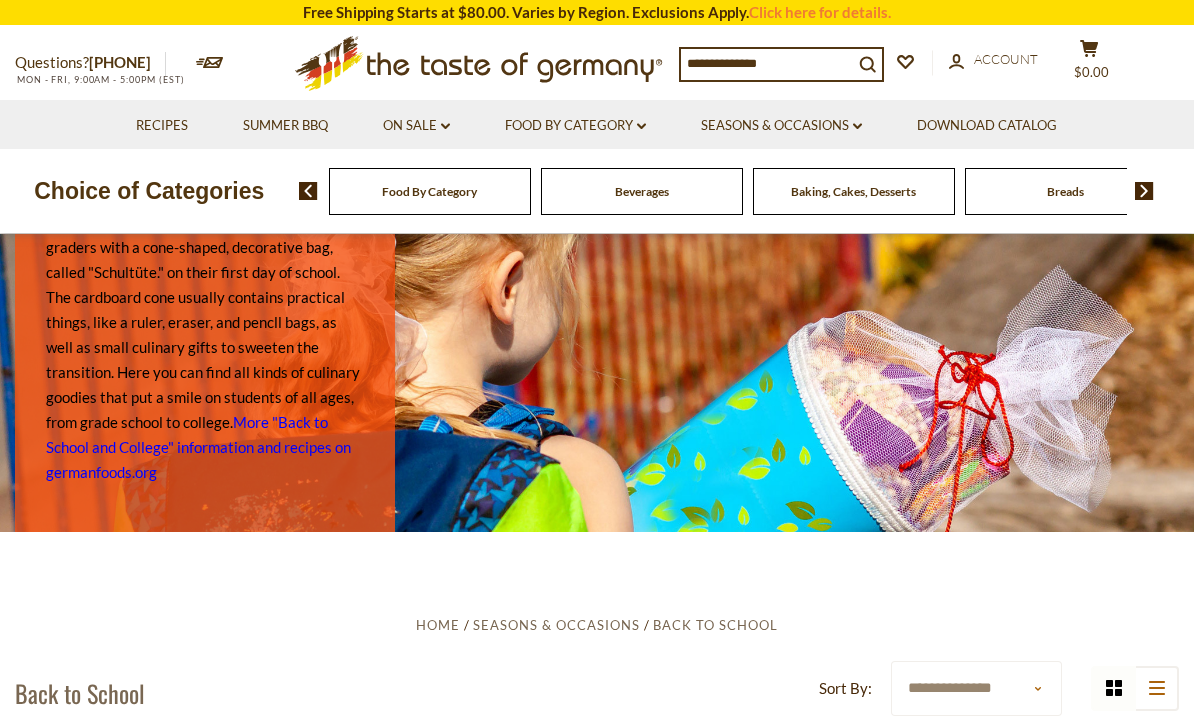 scroll, scrollTop: 0, scrollLeft: 0, axis: both 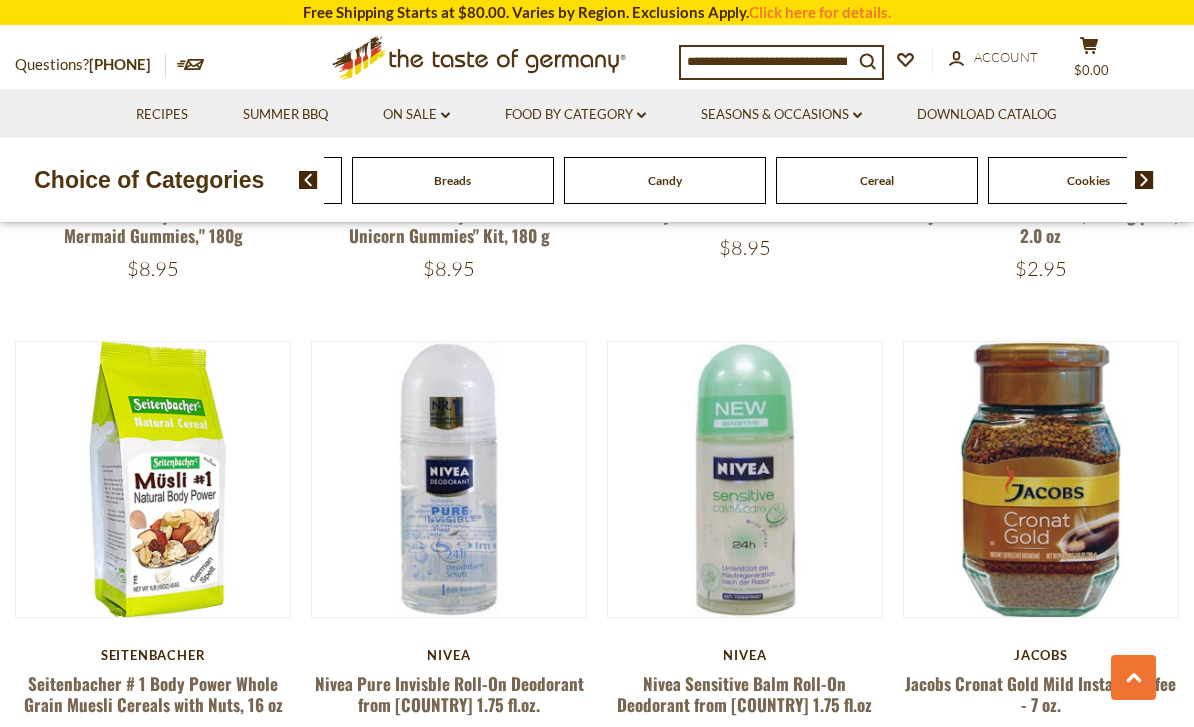click on "Baking, Cakes, Desserts" at bounding box center [240, 180] 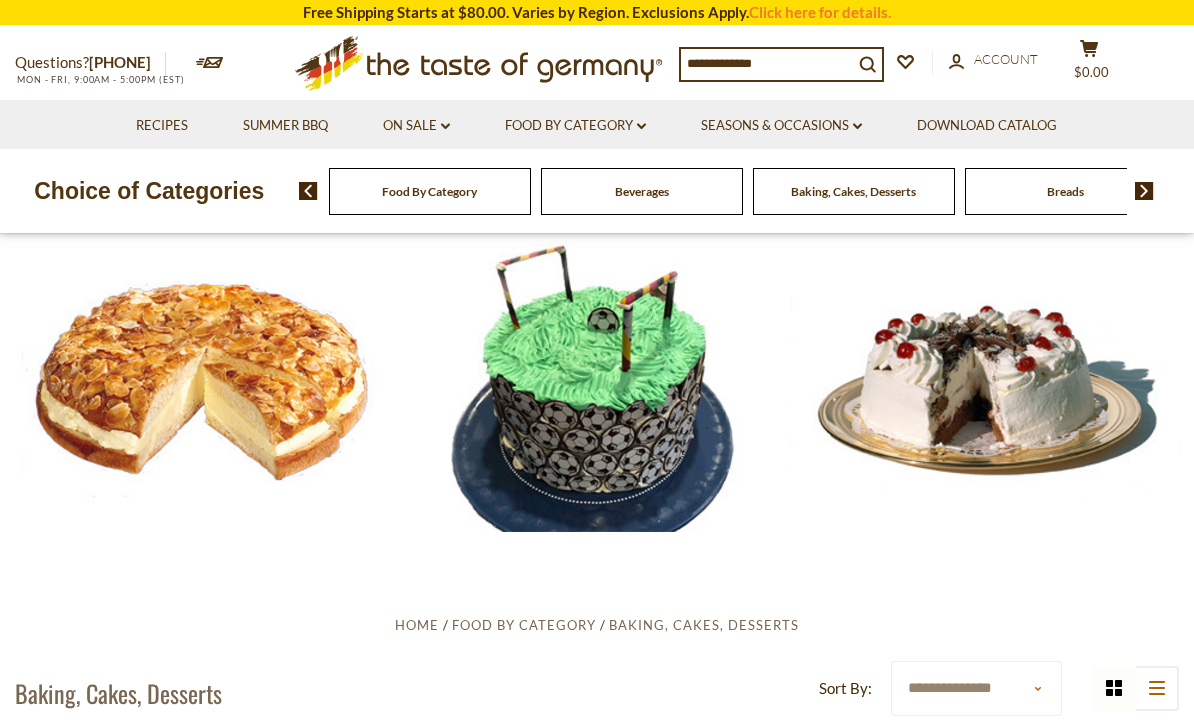 scroll, scrollTop: 0, scrollLeft: 0, axis: both 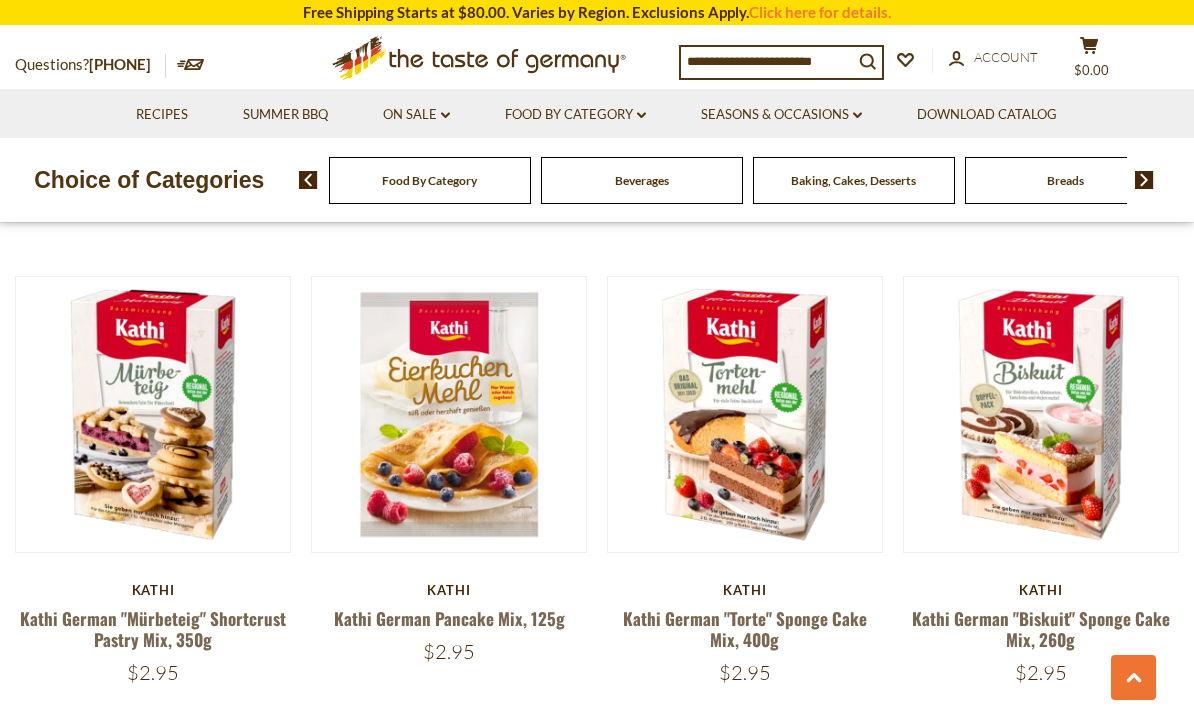 click on "On Sale
Quick View
Pickerd
Pickerd "Gold Magic" Sugar Baking Decoration, 3 pack, 70g
Was:
$9.45
Now:
$5.45" at bounding box center [597, 956] 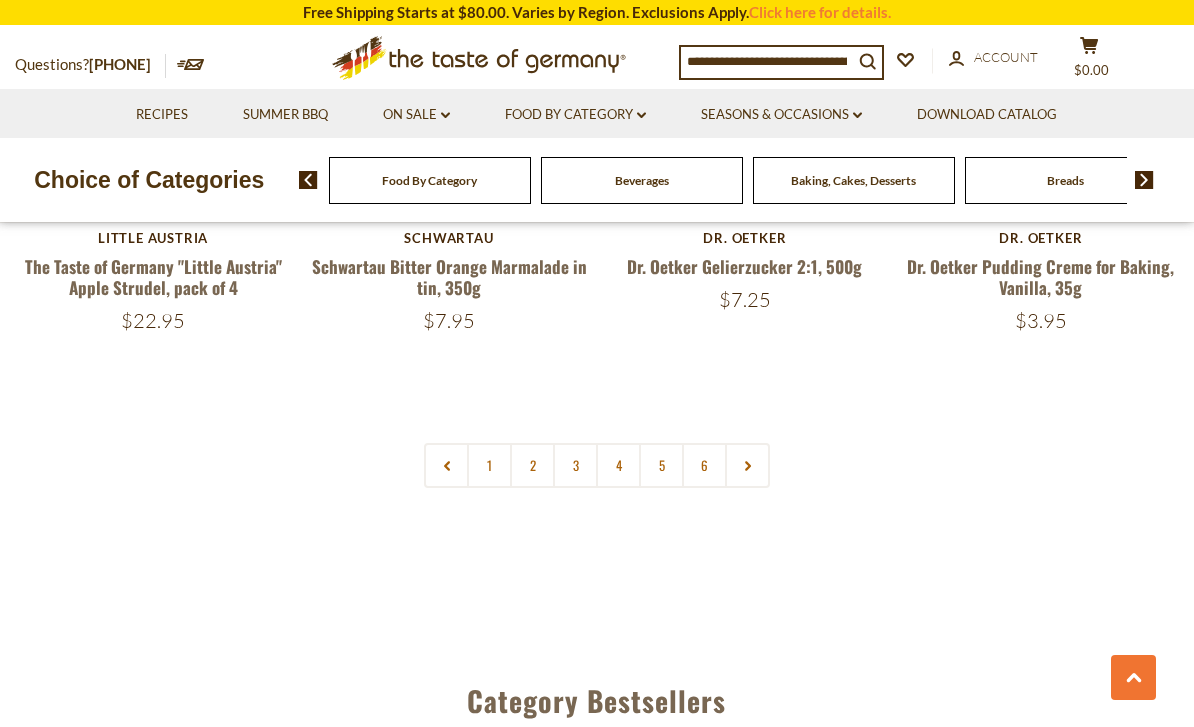 scroll, scrollTop: 4617, scrollLeft: 0, axis: vertical 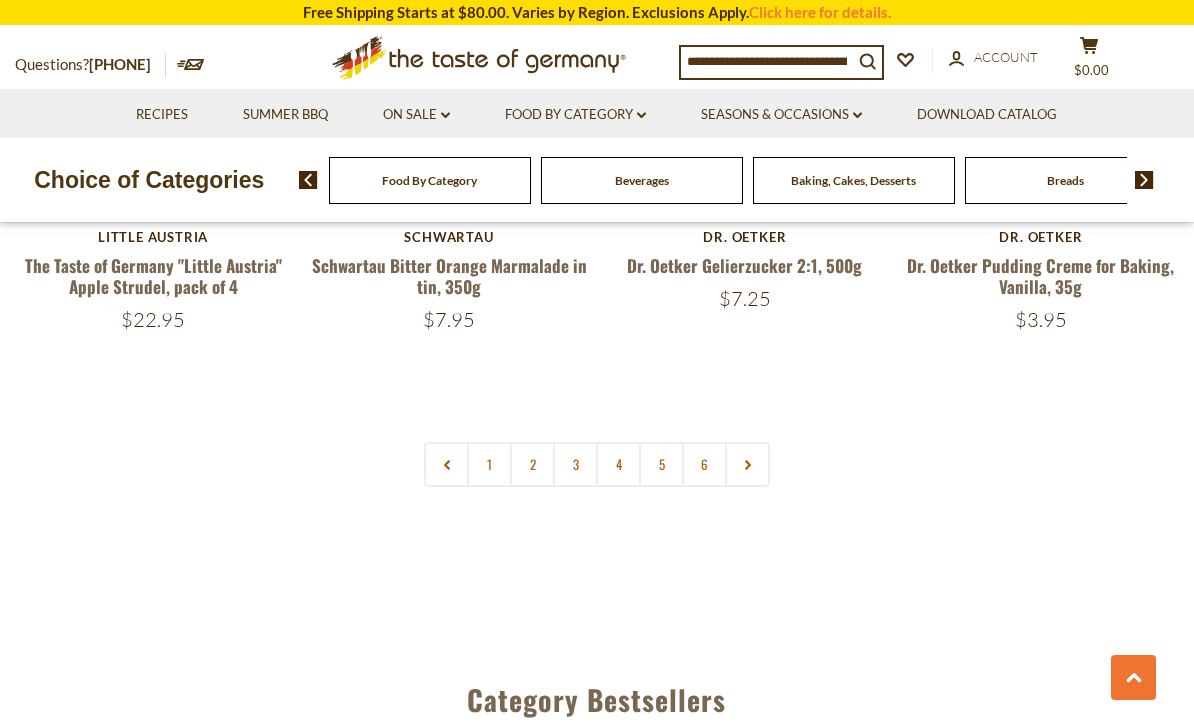 click at bounding box center (1144, 180) 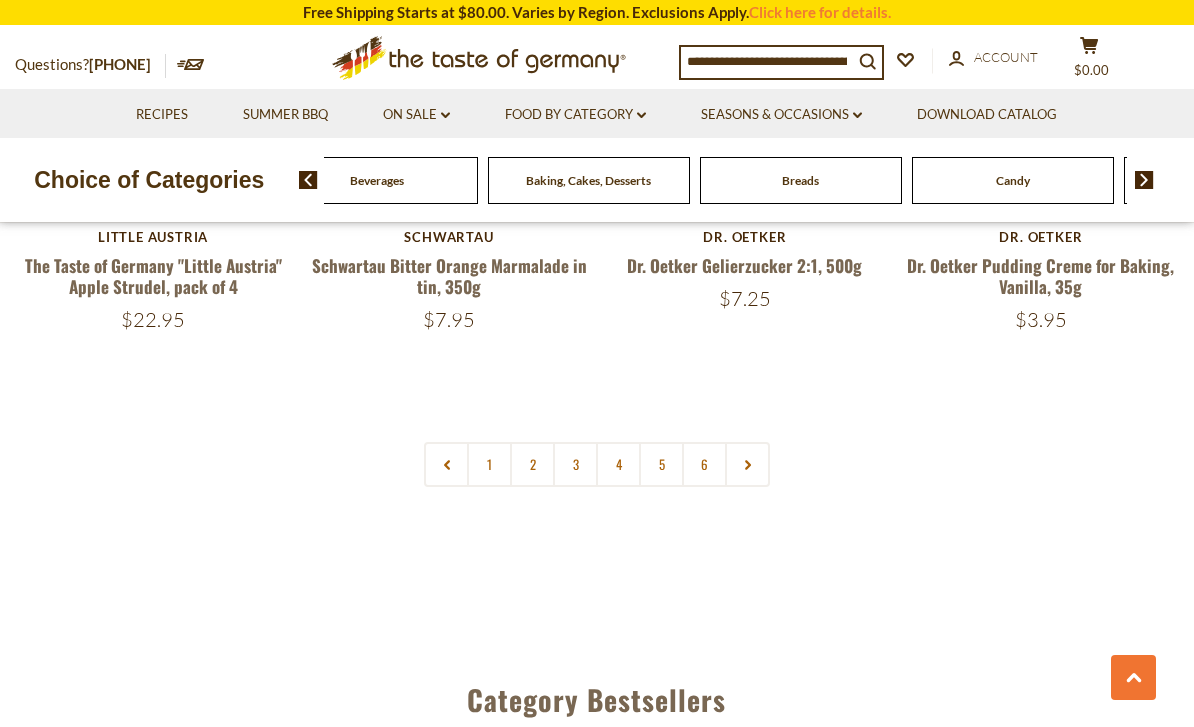 click on "Food By Category
dropdown_arrow" at bounding box center [575, 115] 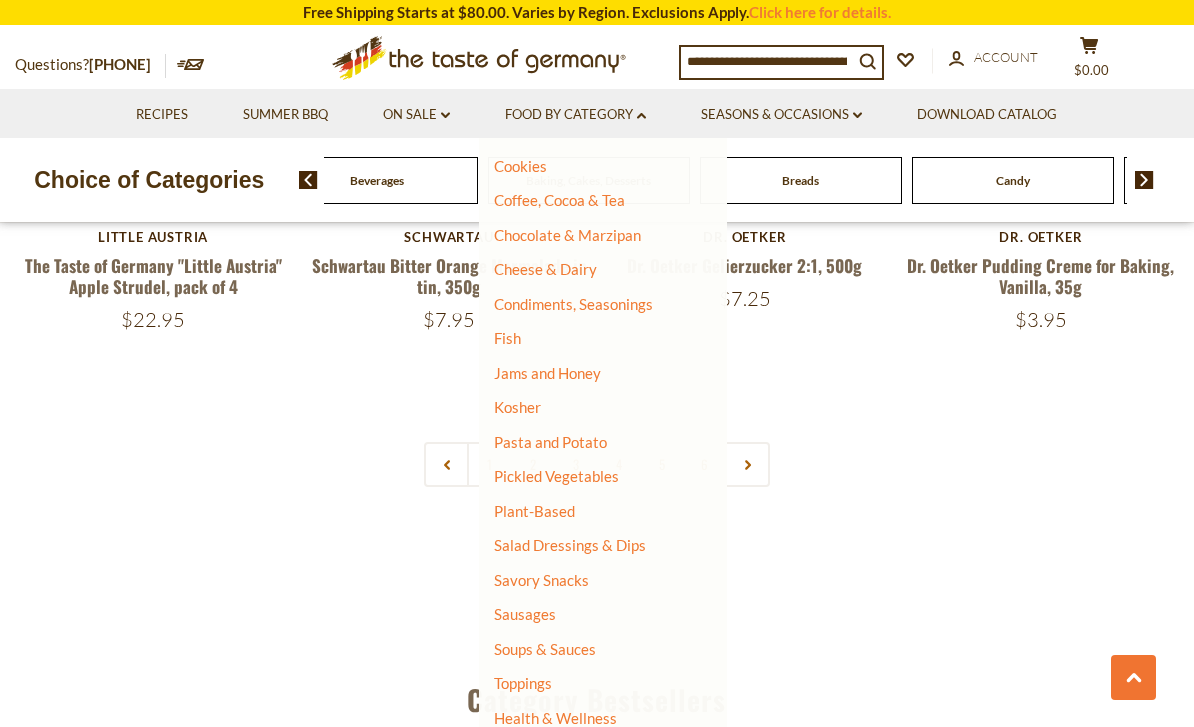 scroll, scrollTop: 274, scrollLeft: 0, axis: vertical 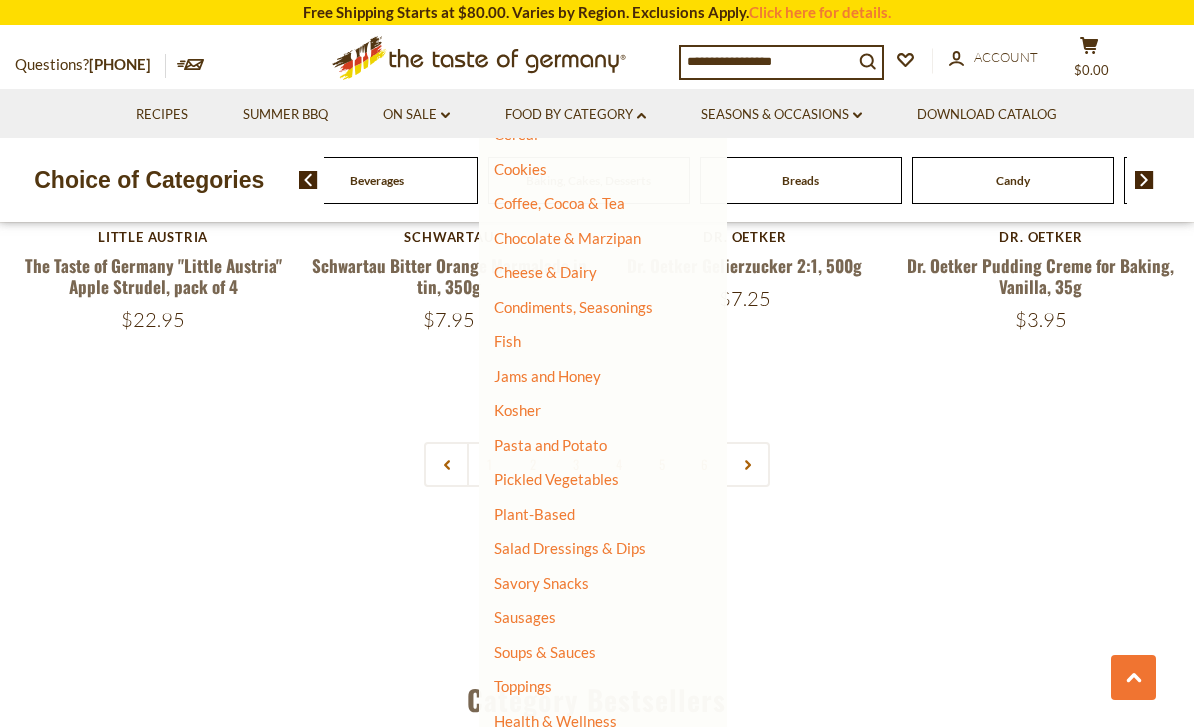 click on "Soups & Sauces" at bounding box center [545, 652] 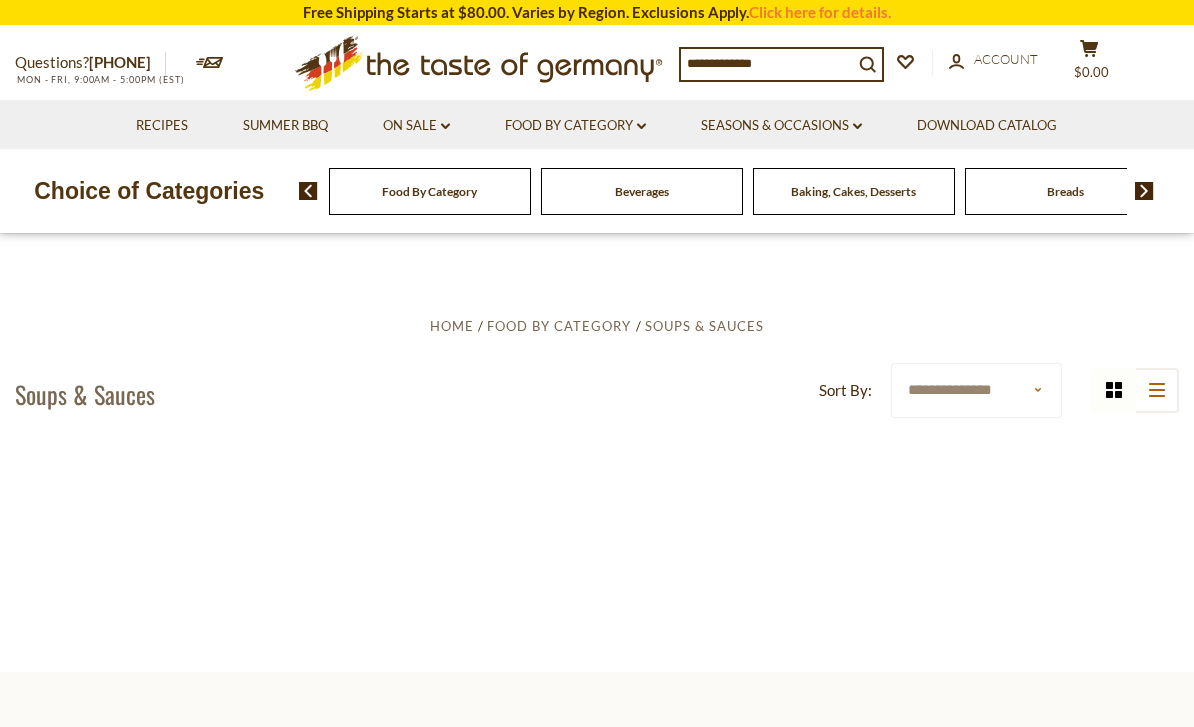 scroll, scrollTop: 0, scrollLeft: 0, axis: both 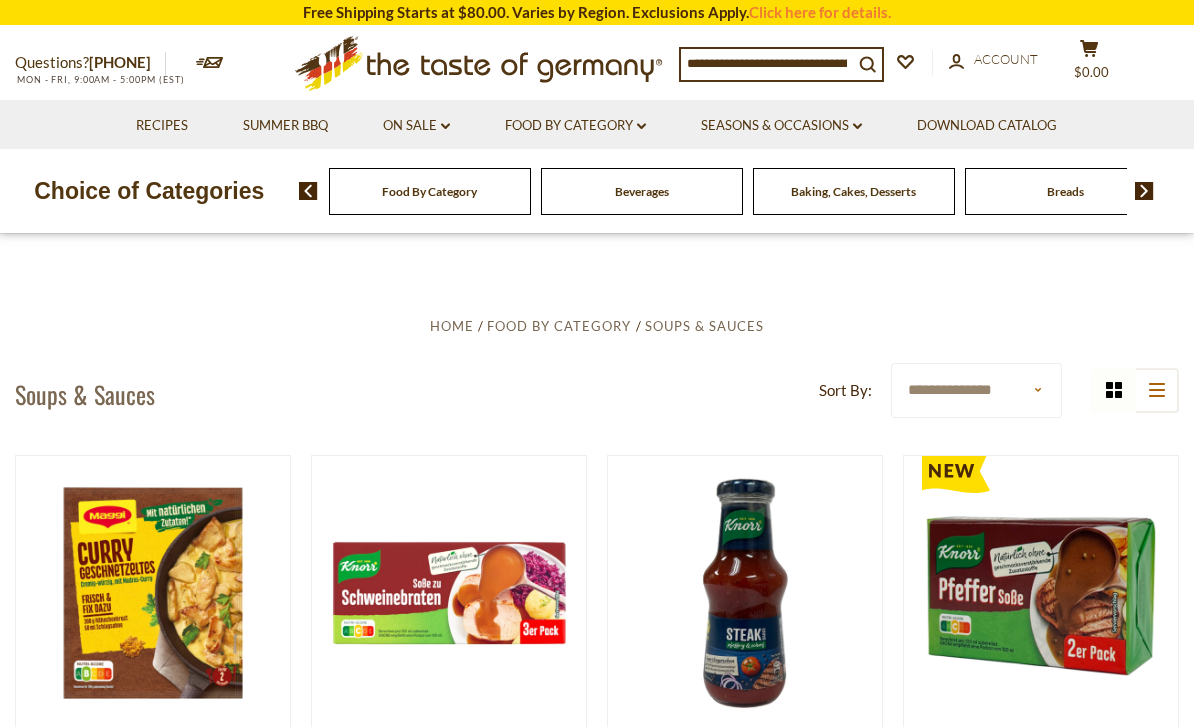 click on "dropdown_arrow" 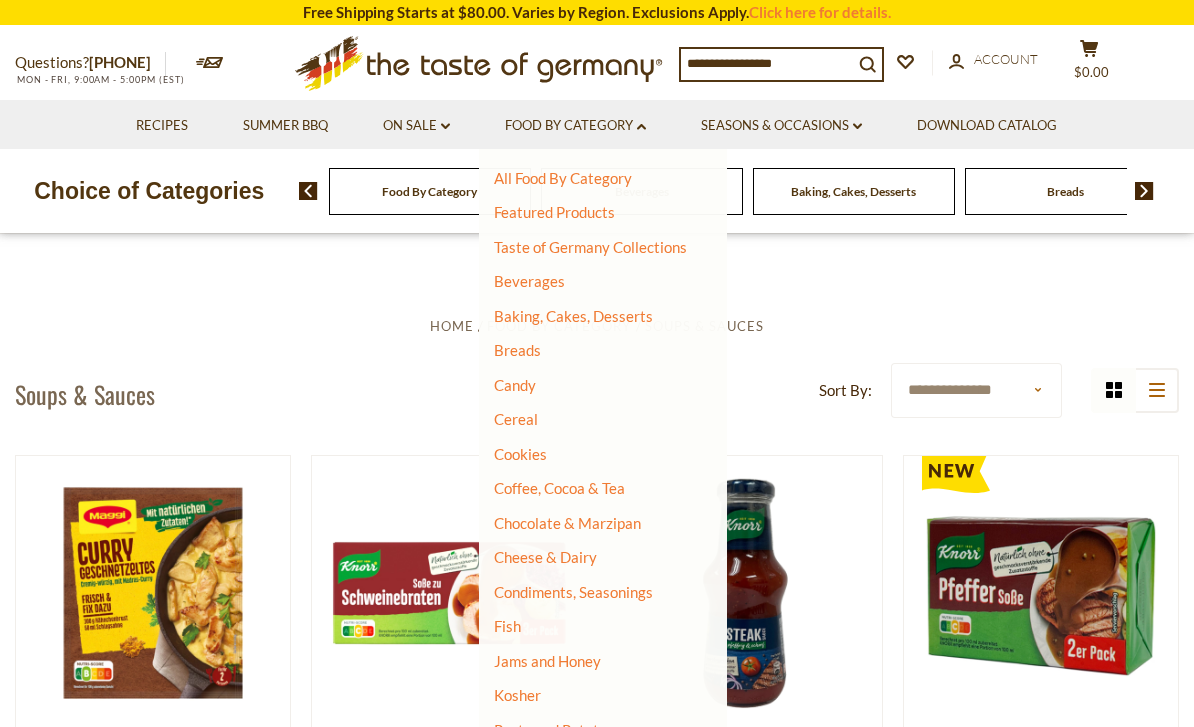 click on "Condiments, Seasonings" at bounding box center [573, 592] 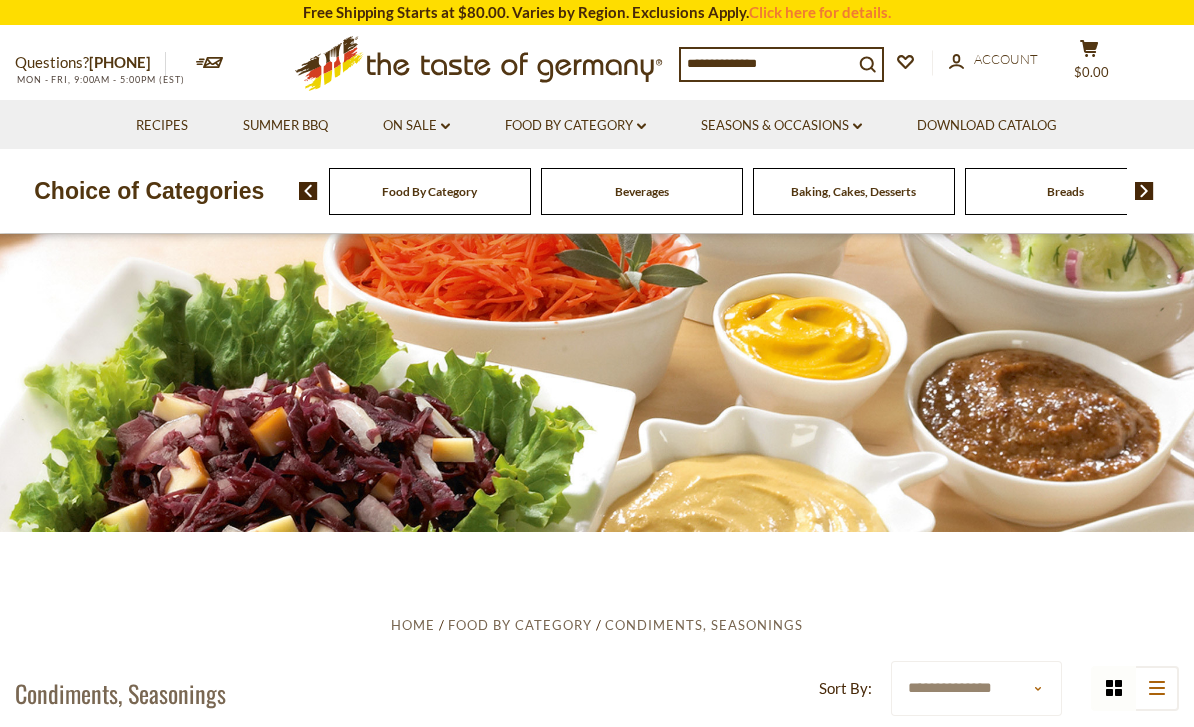 scroll, scrollTop: 0, scrollLeft: 0, axis: both 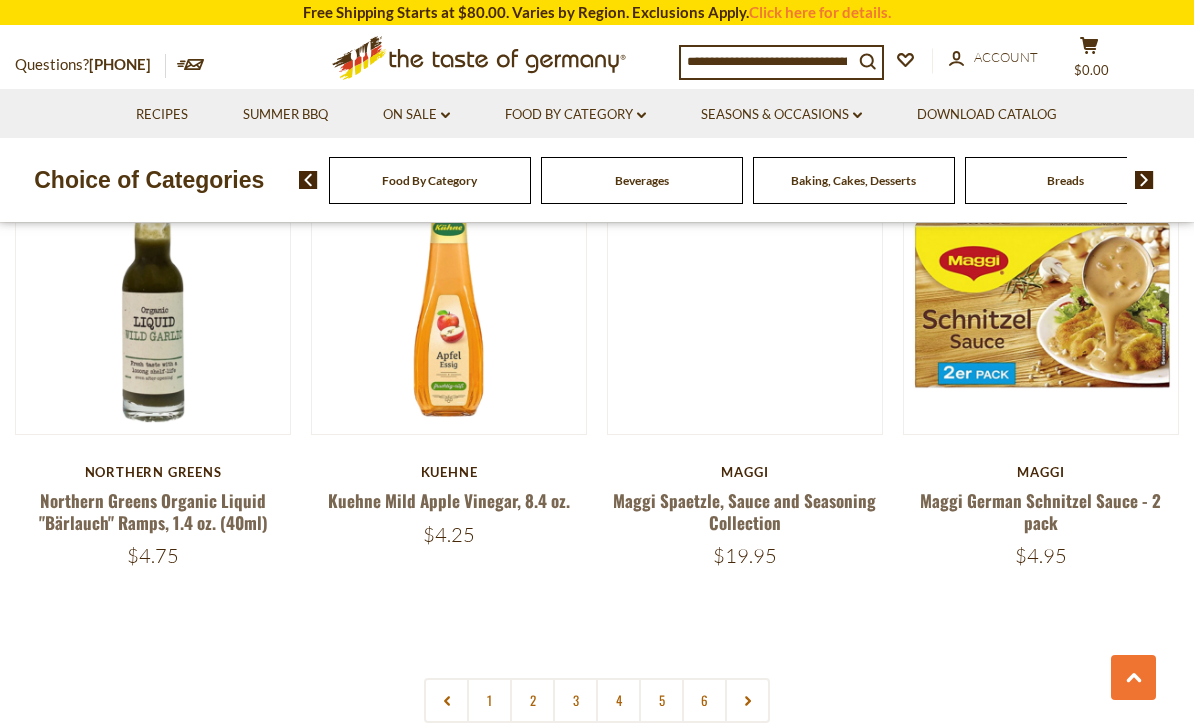 click on "2" at bounding box center [532, 700] 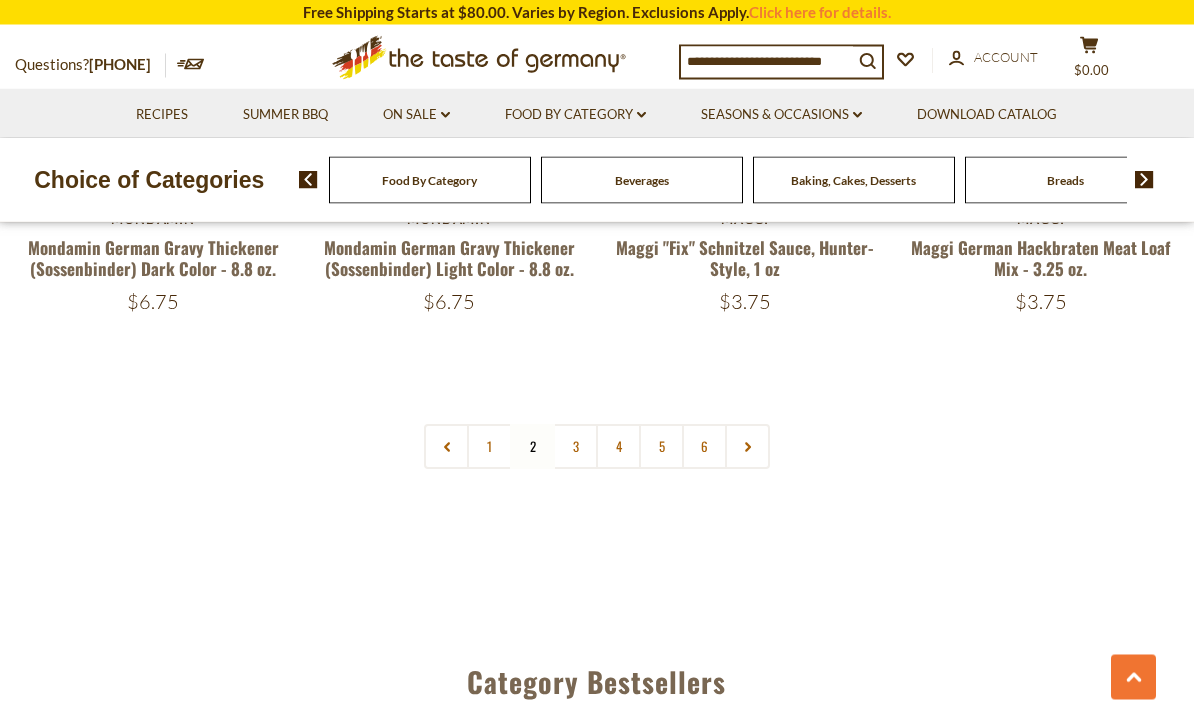 scroll, scrollTop: 4648, scrollLeft: 0, axis: vertical 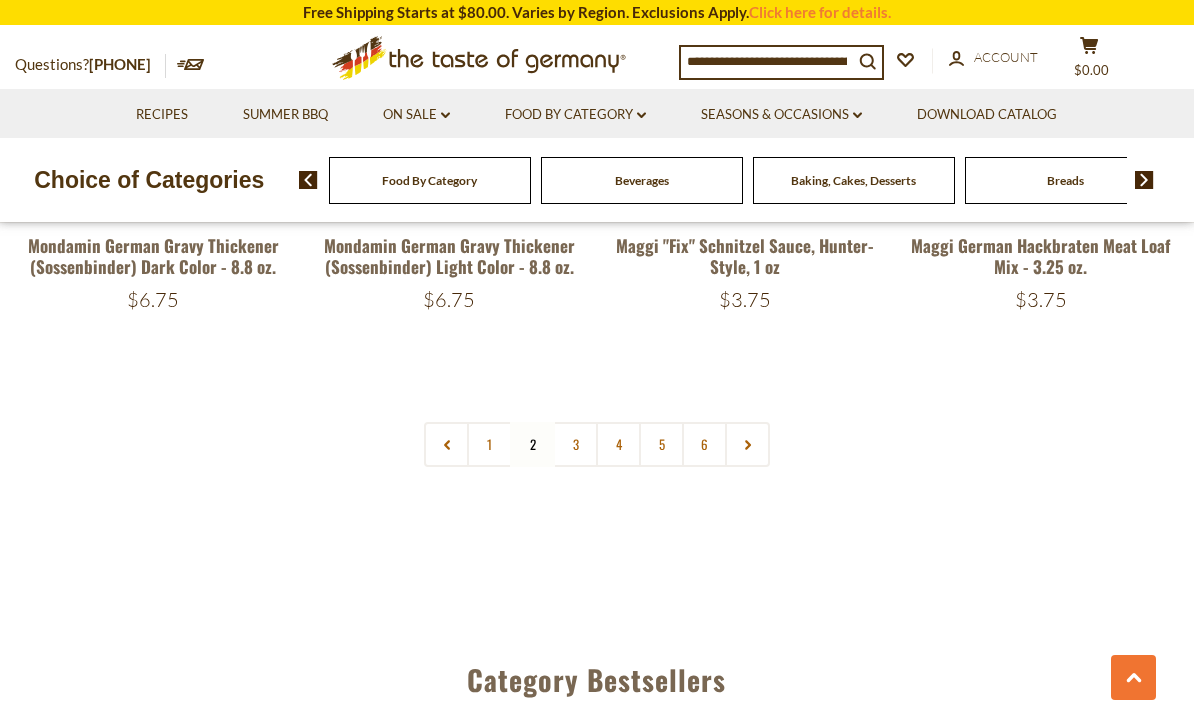 click on "3" at bounding box center (575, 444) 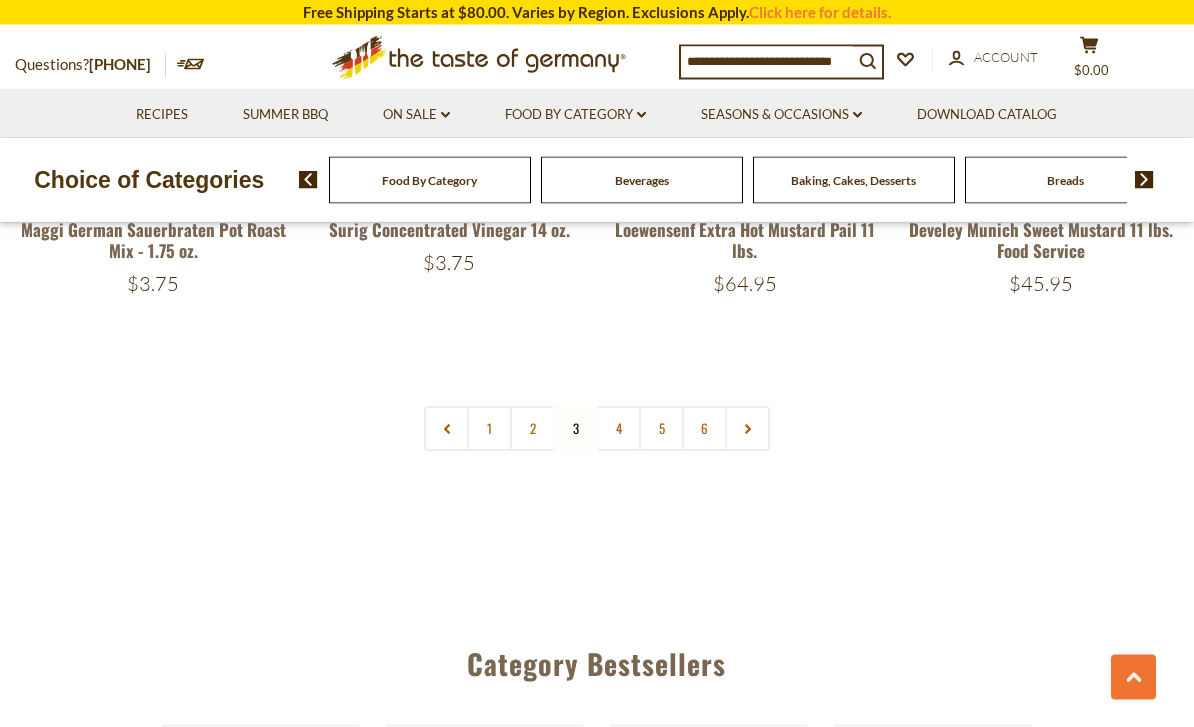 scroll, scrollTop: 4654, scrollLeft: 0, axis: vertical 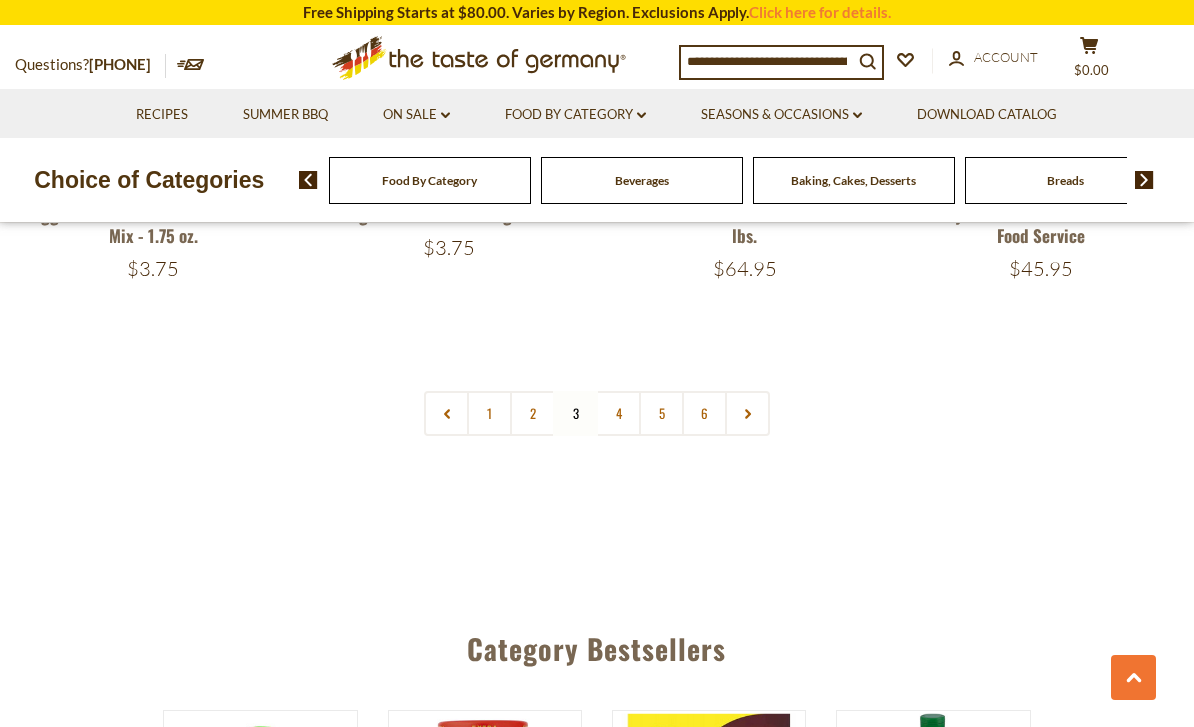 click at bounding box center [747, 413] 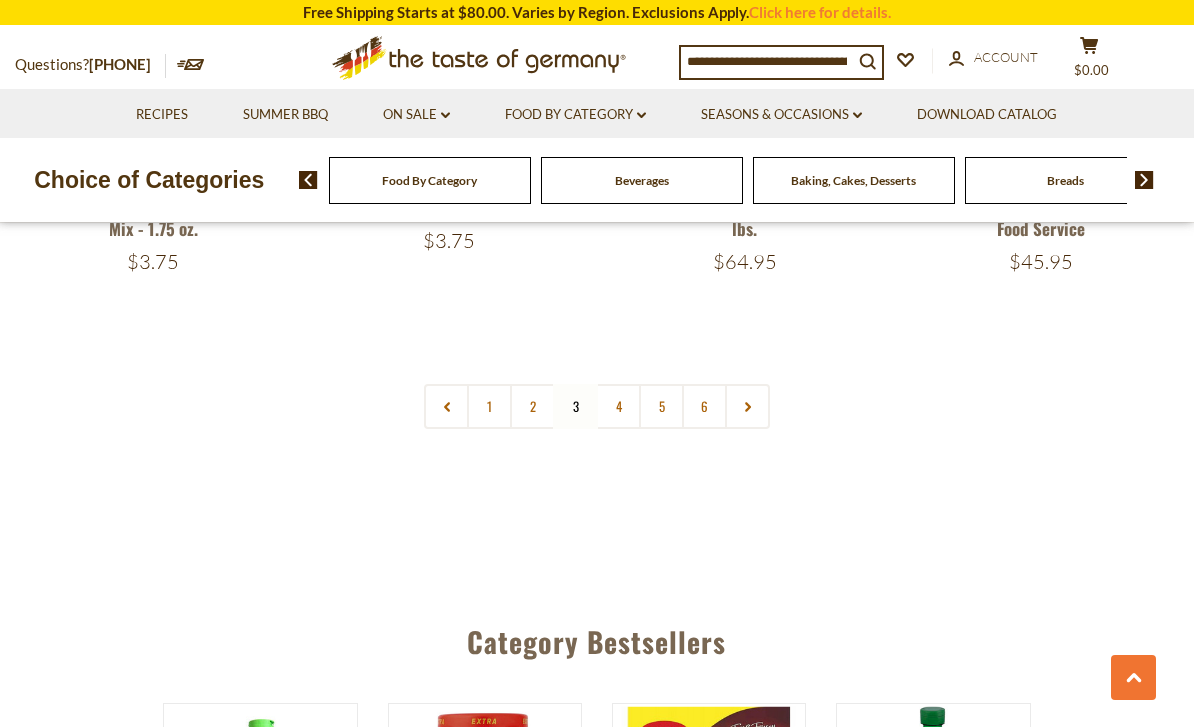 scroll, scrollTop: 4775, scrollLeft: 0, axis: vertical 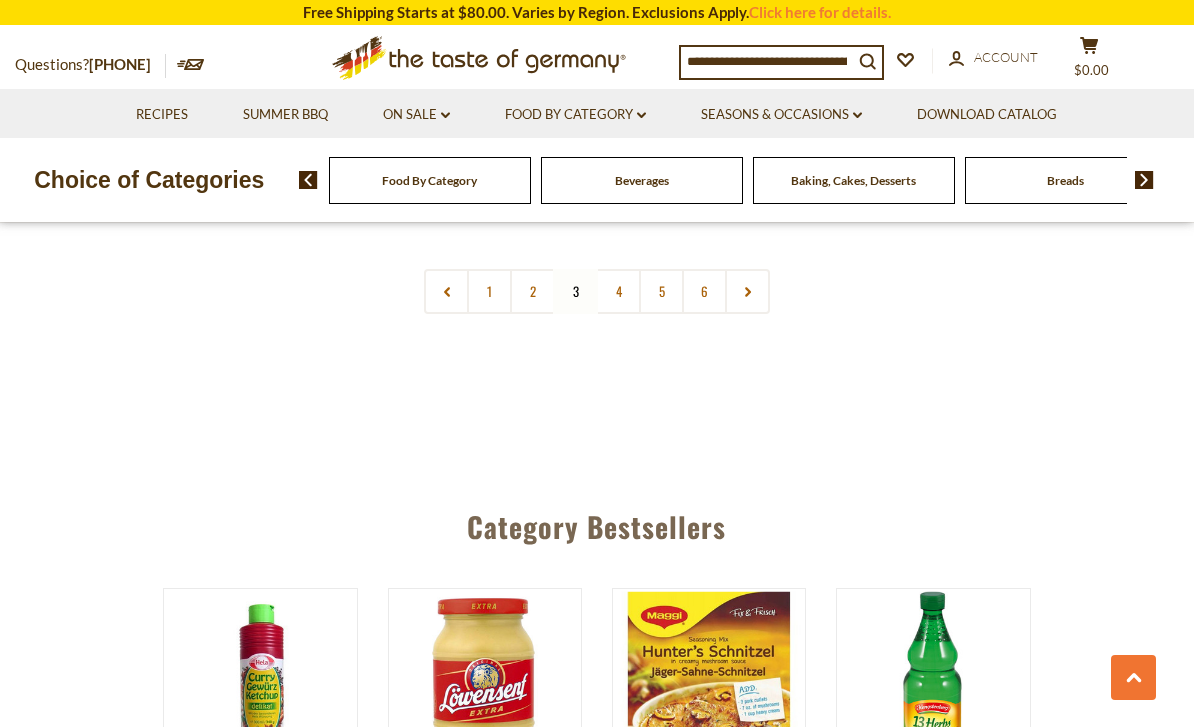 click on "Category Bestsellers" at bounding box center (597, 522) 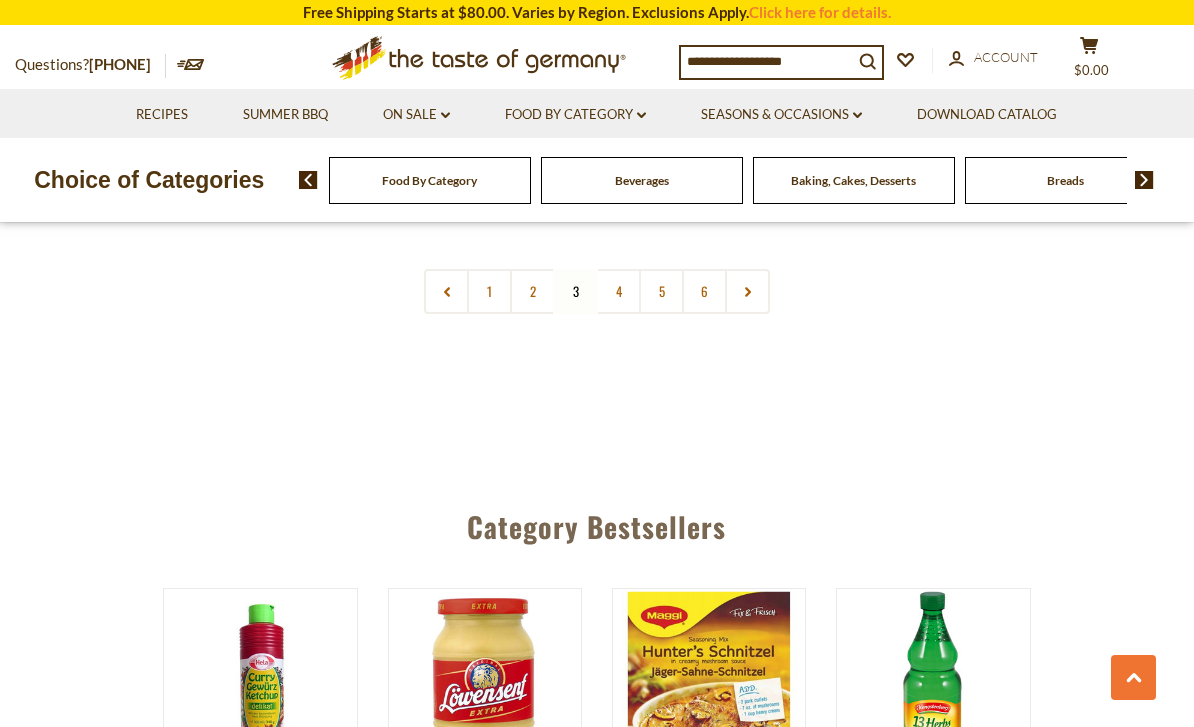 click at bounding box center [747, 291] 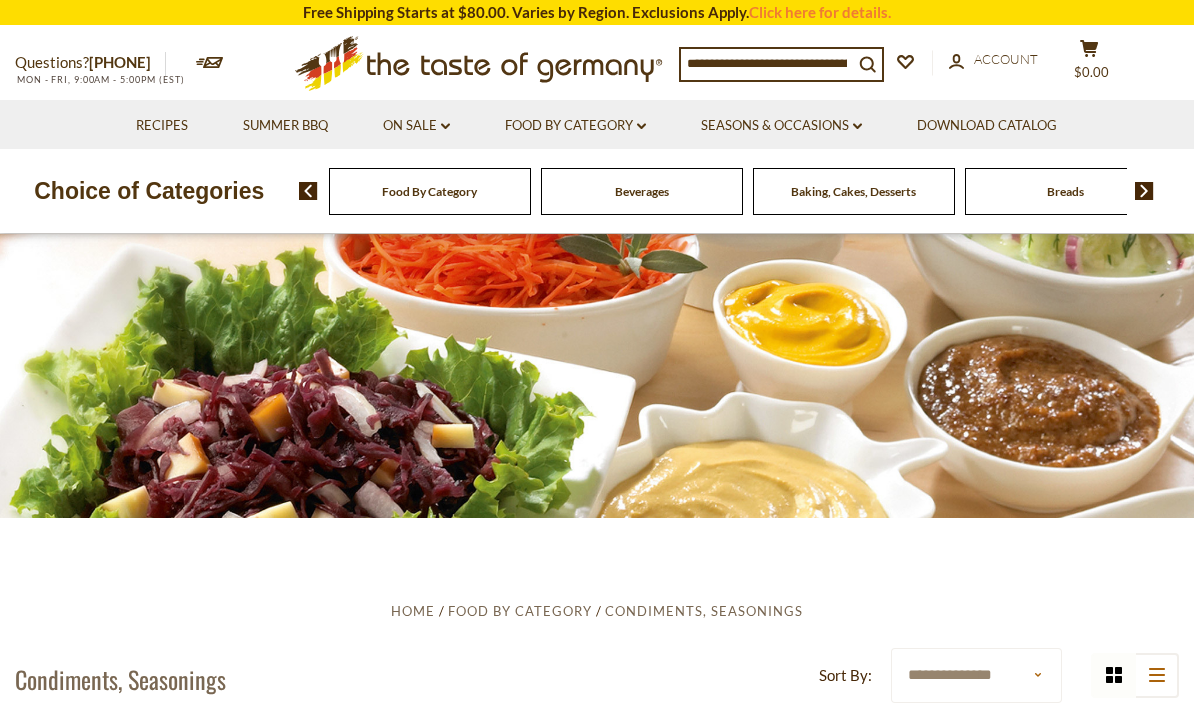 scroll, scrollTop: 0, scrollLeft: 0, axis: both 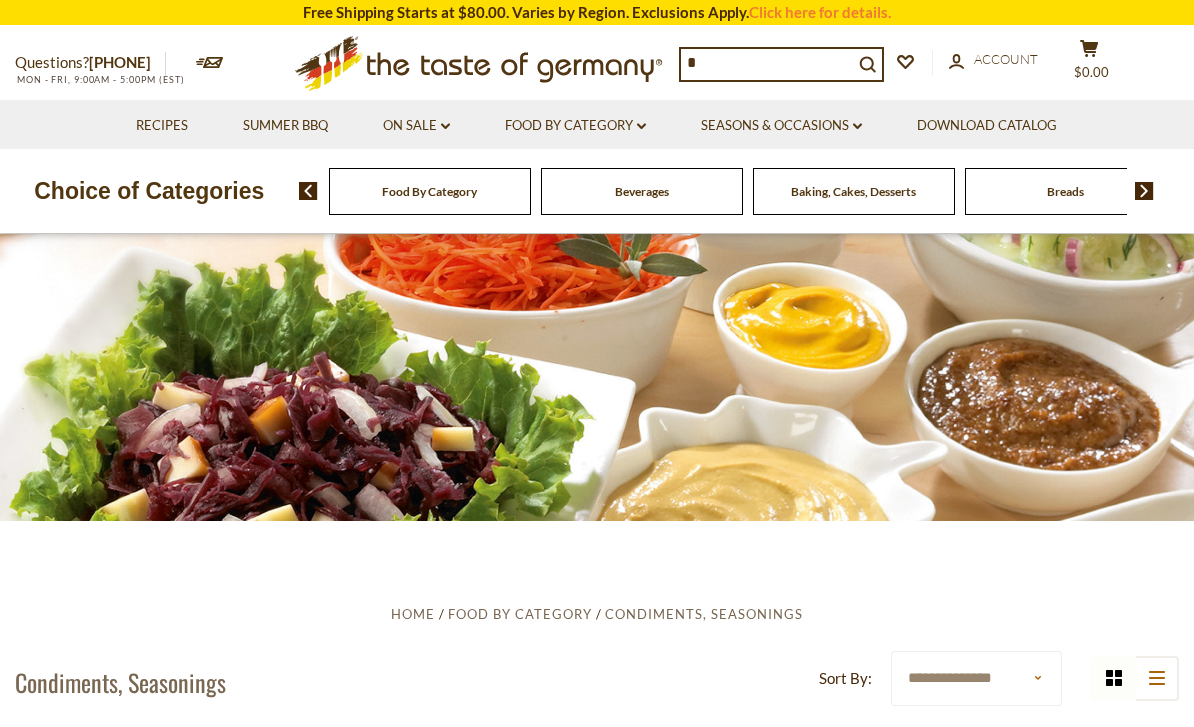 type on "*" 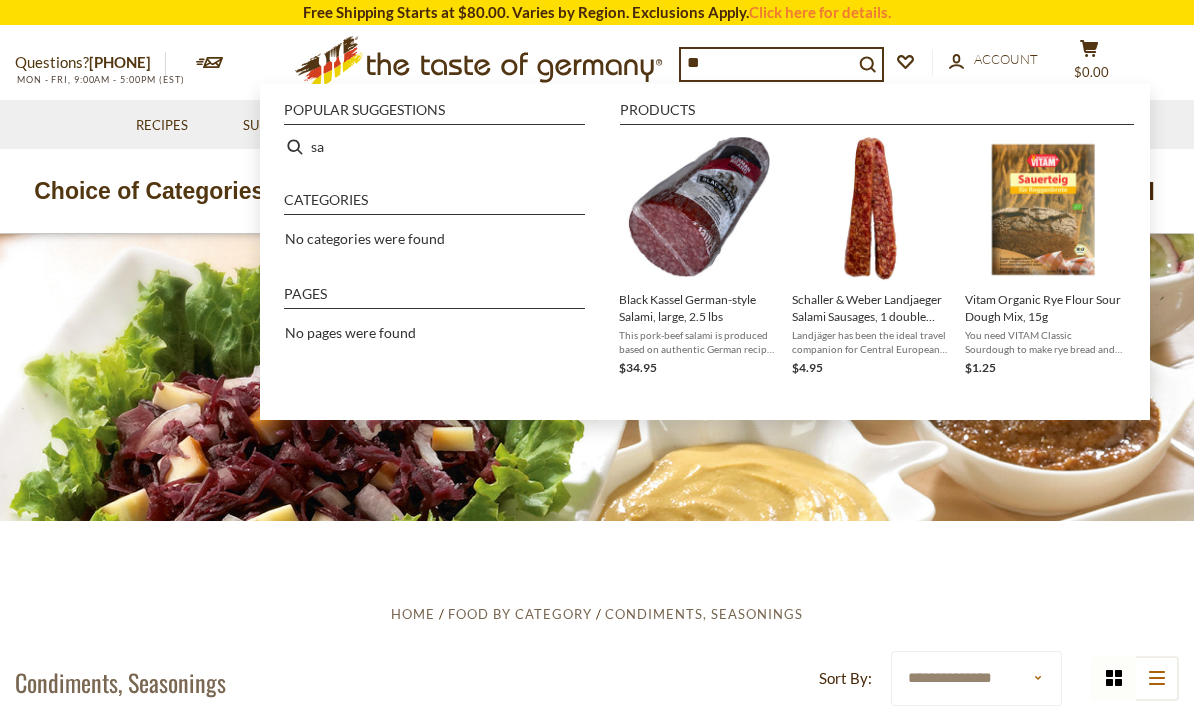 type on "*" 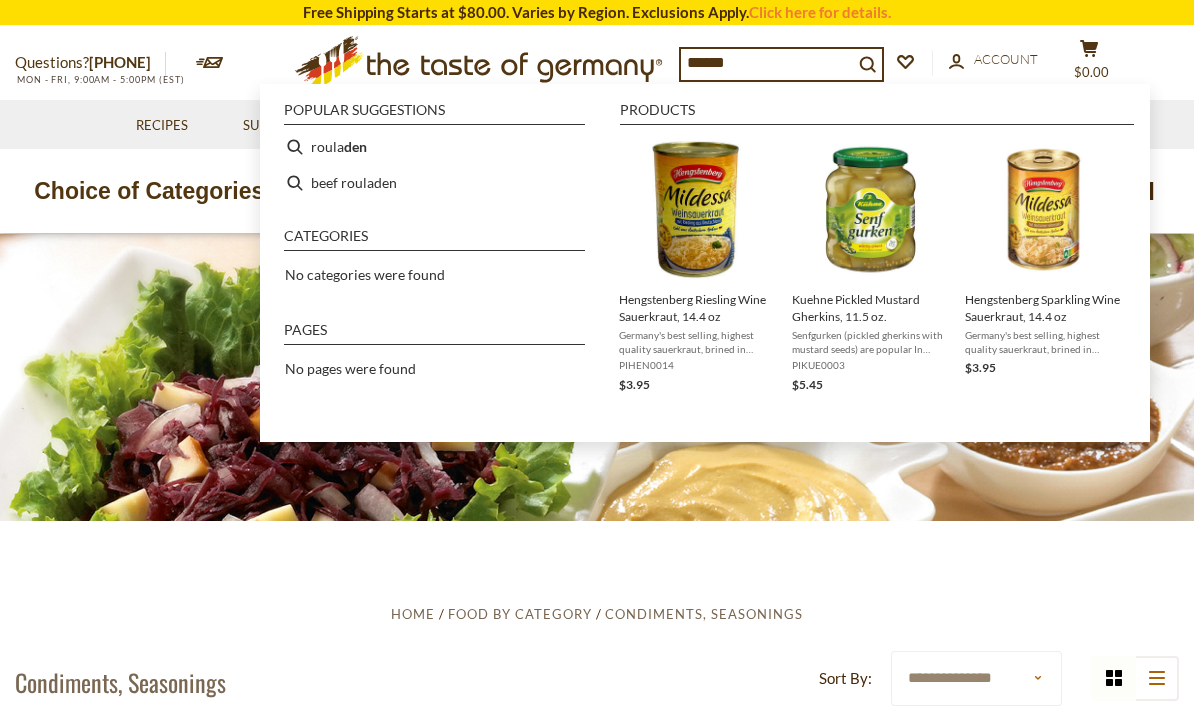 type on "*******" 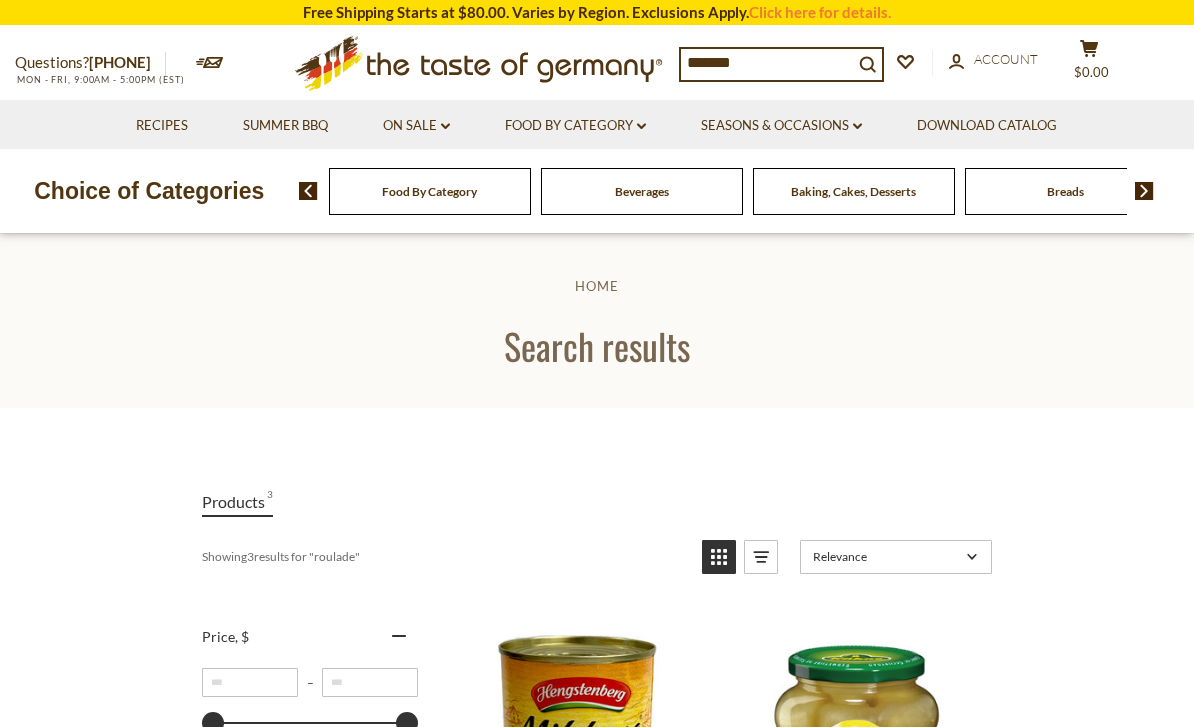scroll, scrollTop: 0, scrollLeft: 0, axis: both 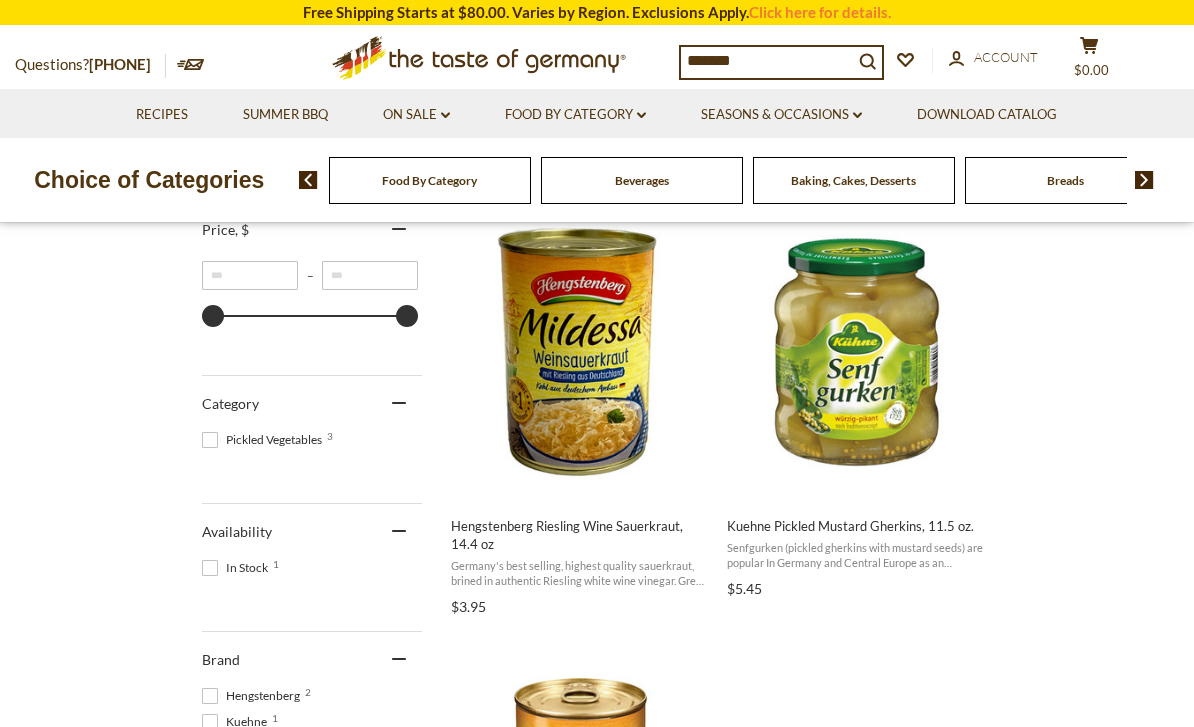 click on "*******" at bounding box center (767, 61) 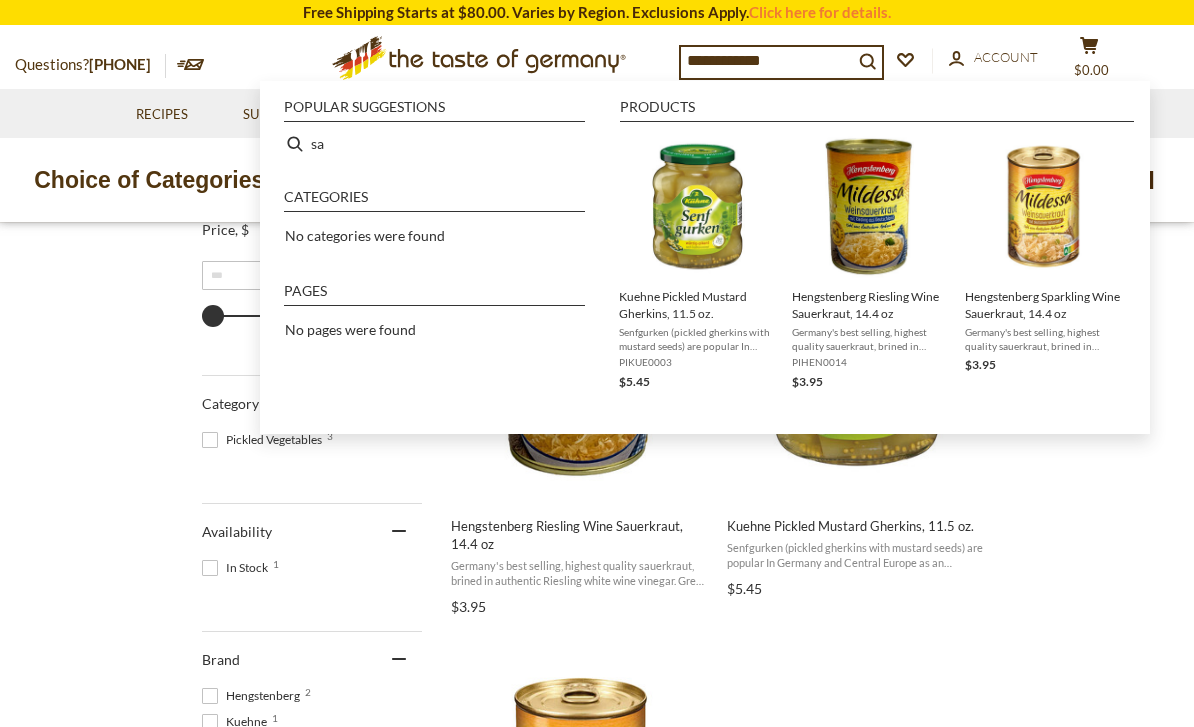 type on "**********" 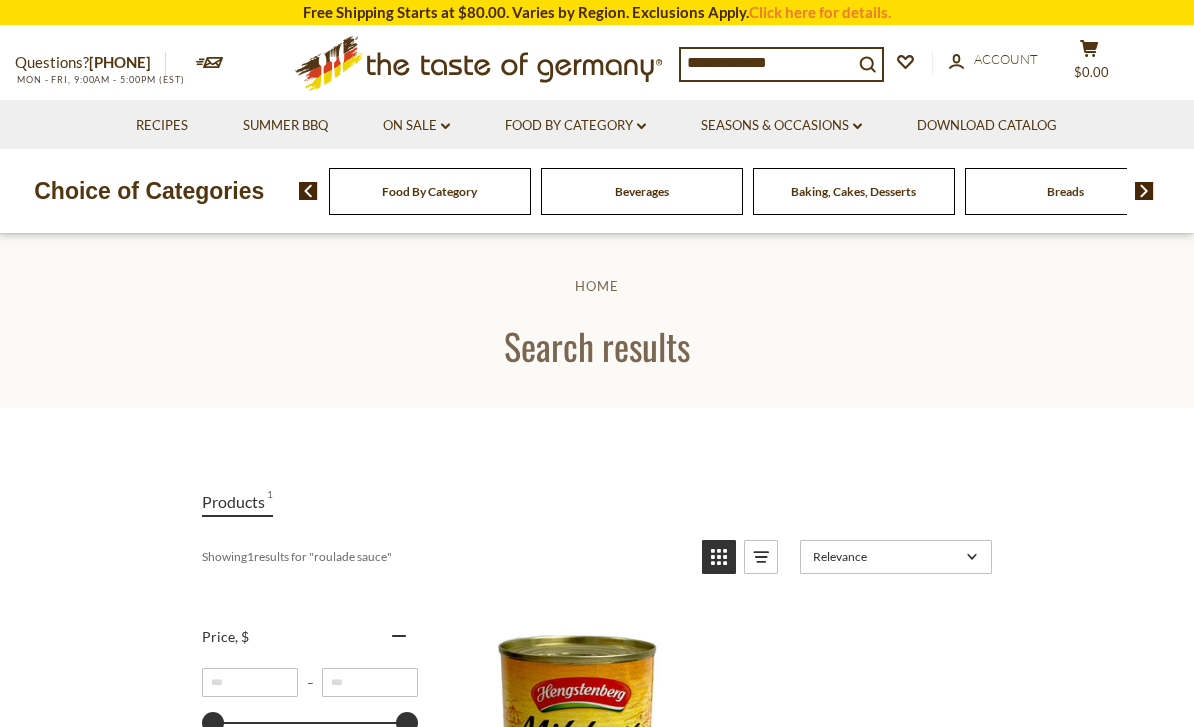 scroll, scrollTop: 0, scrollLeft: 0, axis: both 